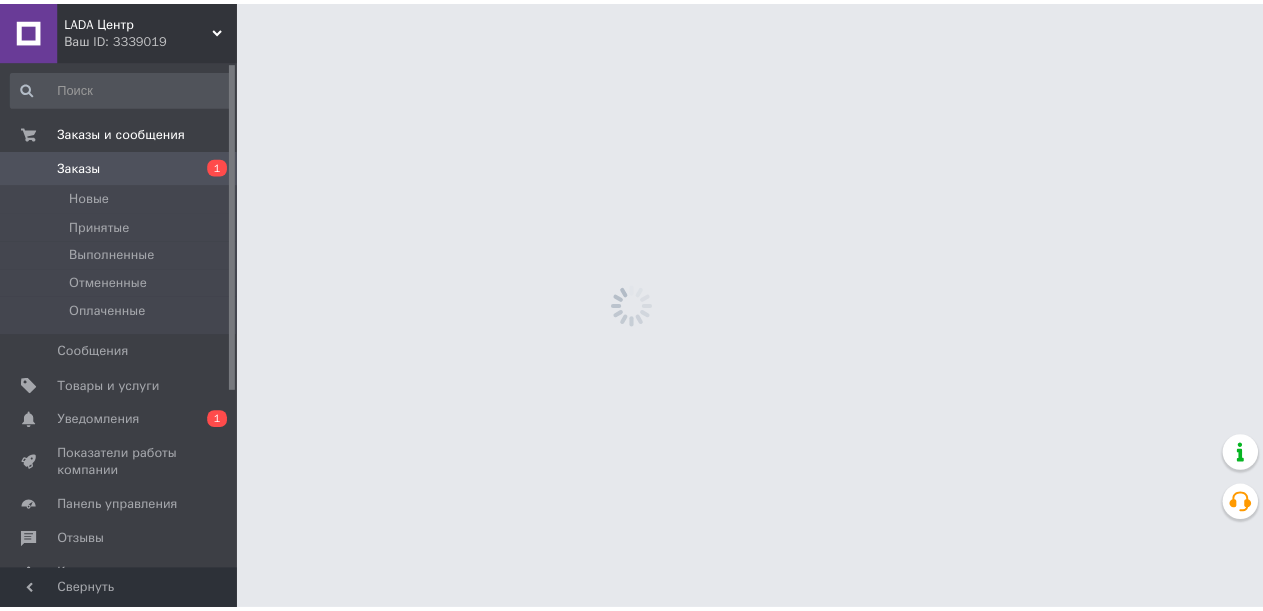 scroll, scrollTop: 0, scrollLeft: 0, axis: both 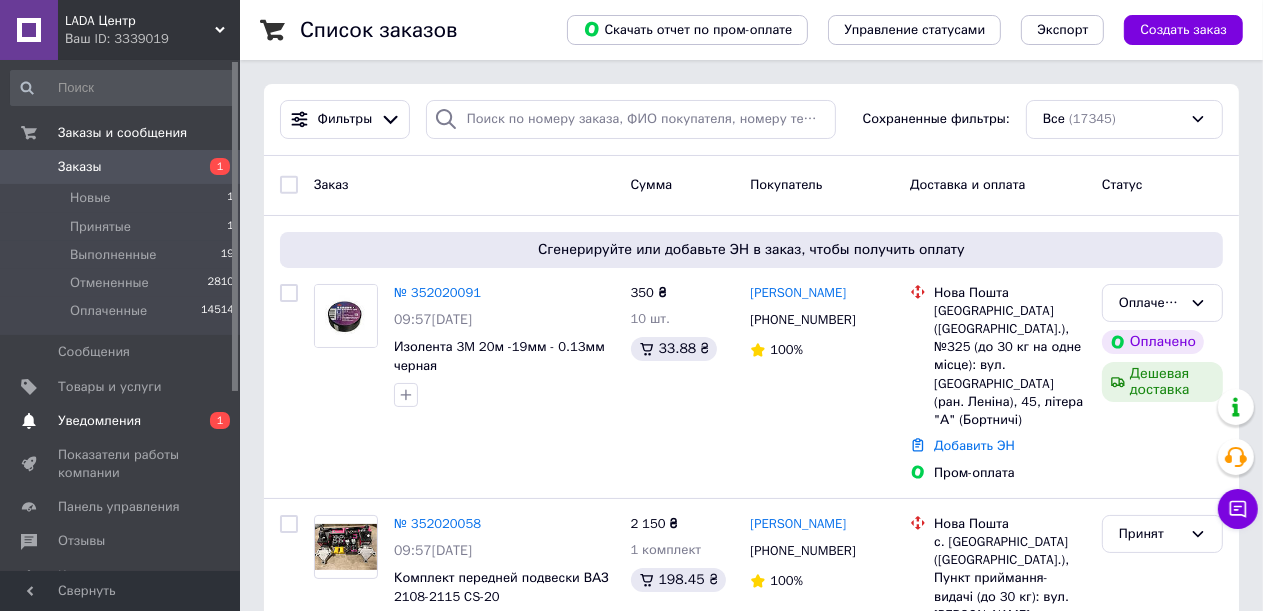click on "1" at bounding box center (220, 420) 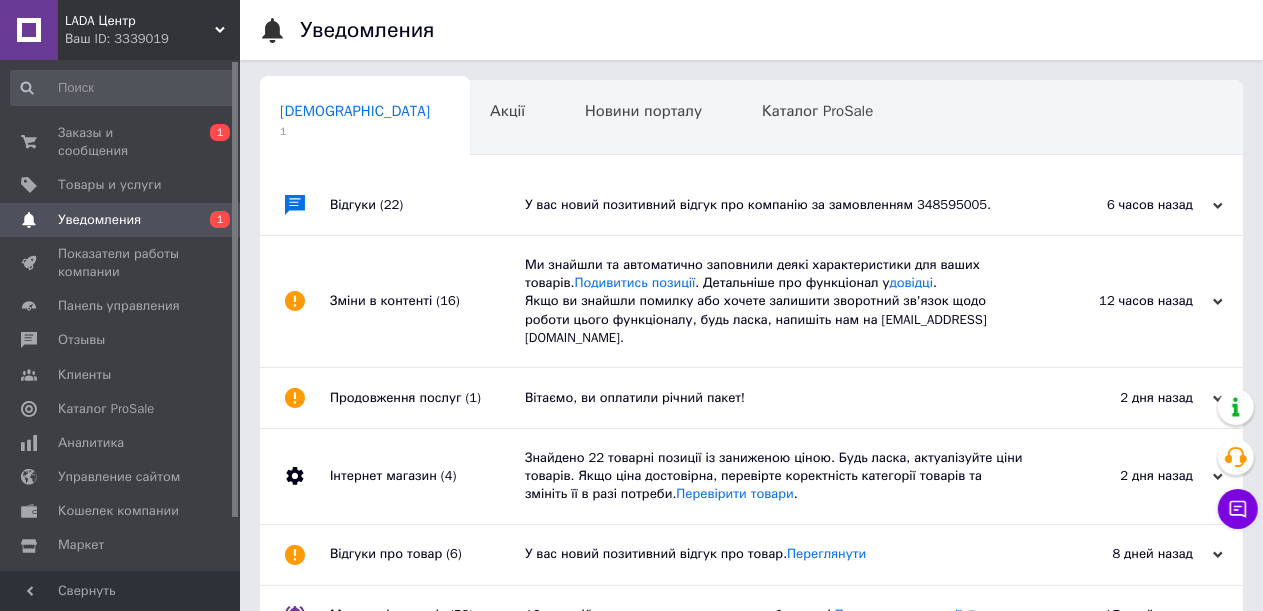 click on "У вас новий позитивний відгук про компанію за замовленням 348595005." at bounding box center [774, 205] 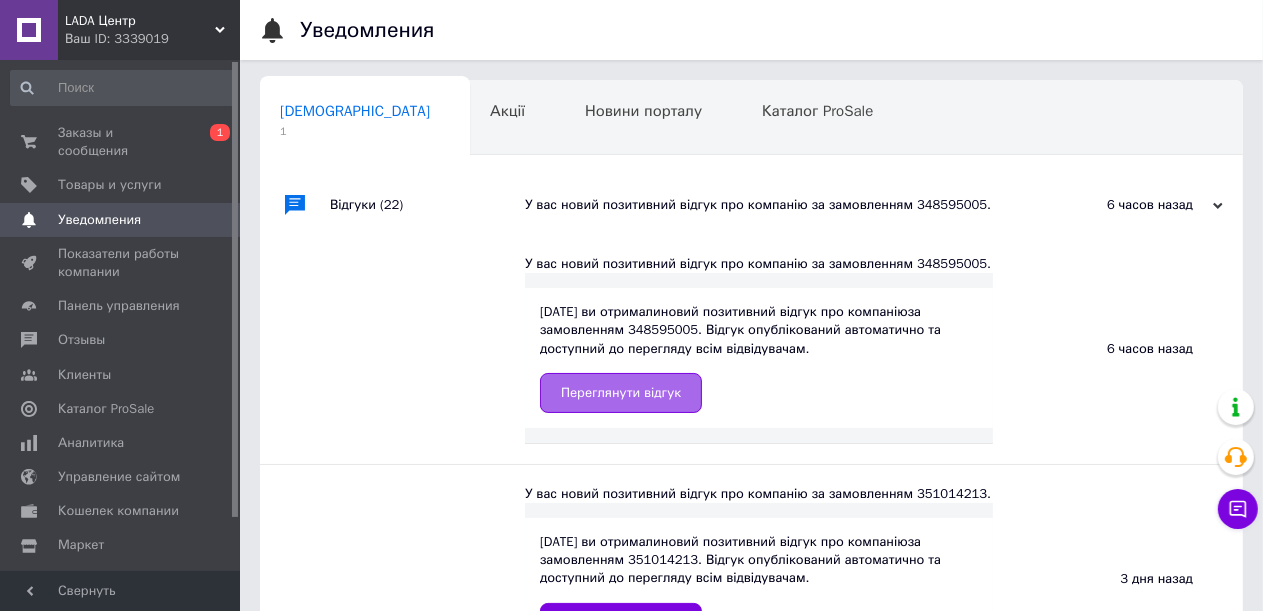 click on "Переглянути відгук" at bounding box center [621, 393] 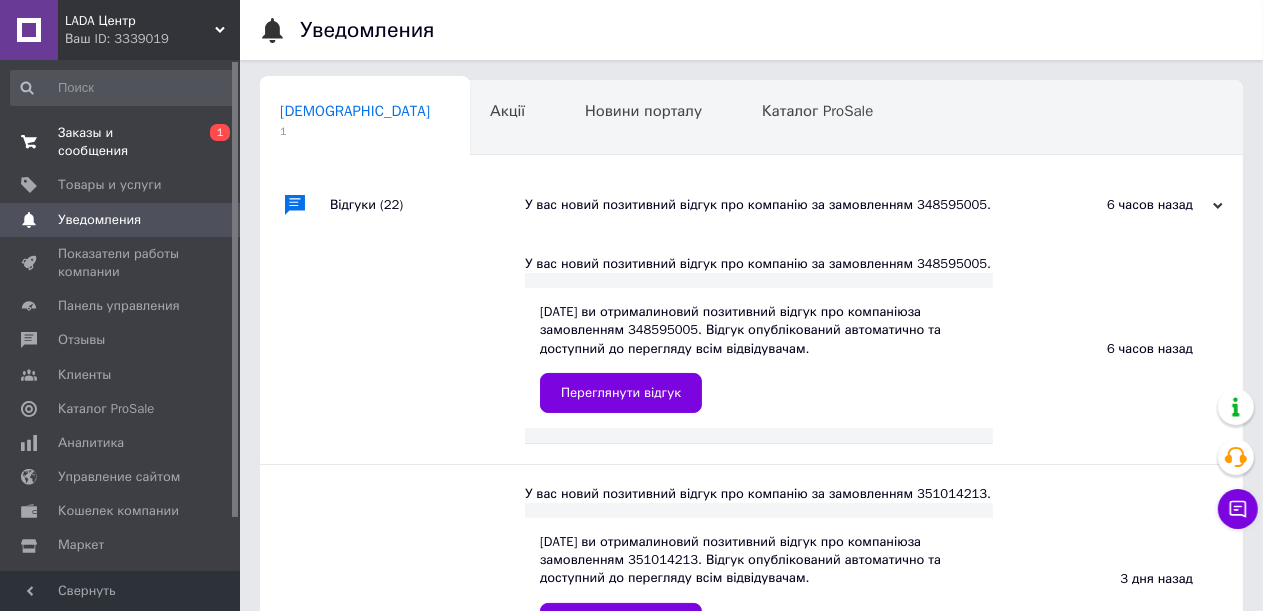 click on "Заказы и сообщения" at bounding box center [121, 142] 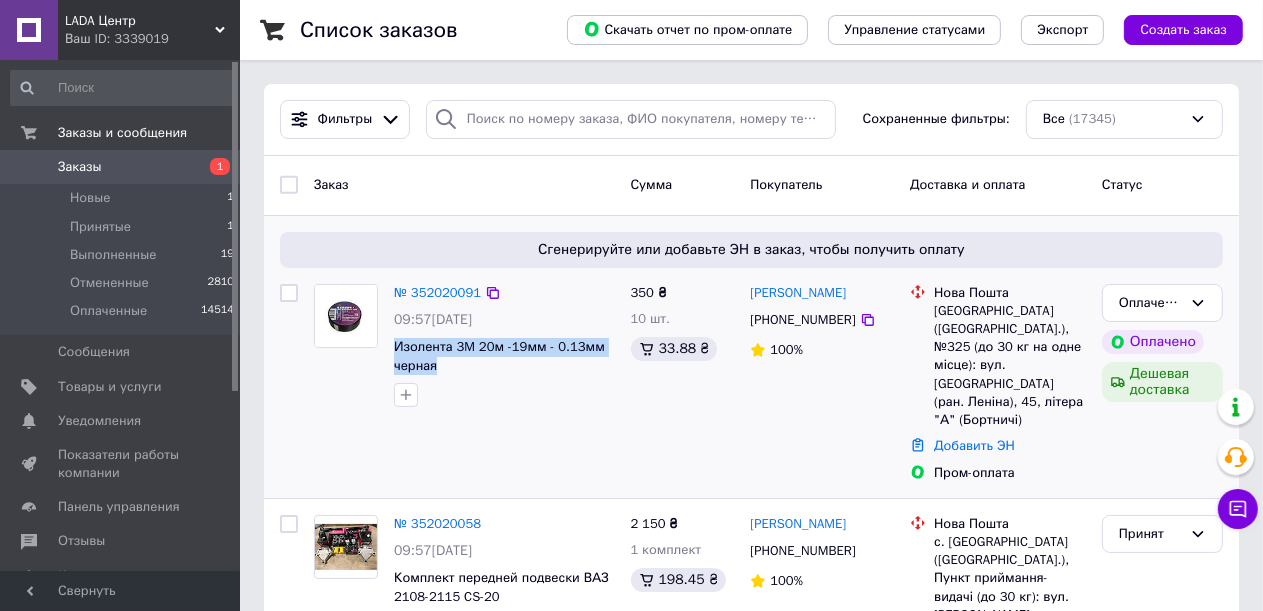 drag, startPoint x: 447, startPoint y: 371, endPoint x: 391, endPoint y: 350, distance: 59.808025 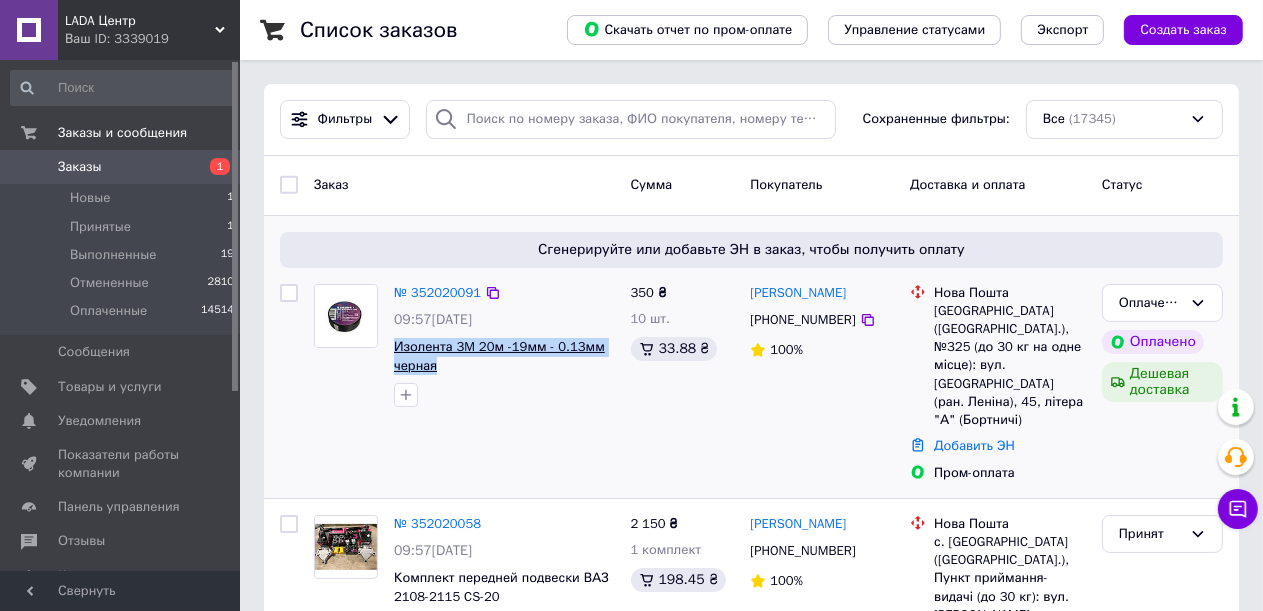 copy on "Изолента 3M 20м -19мм - 0.13мм черная" 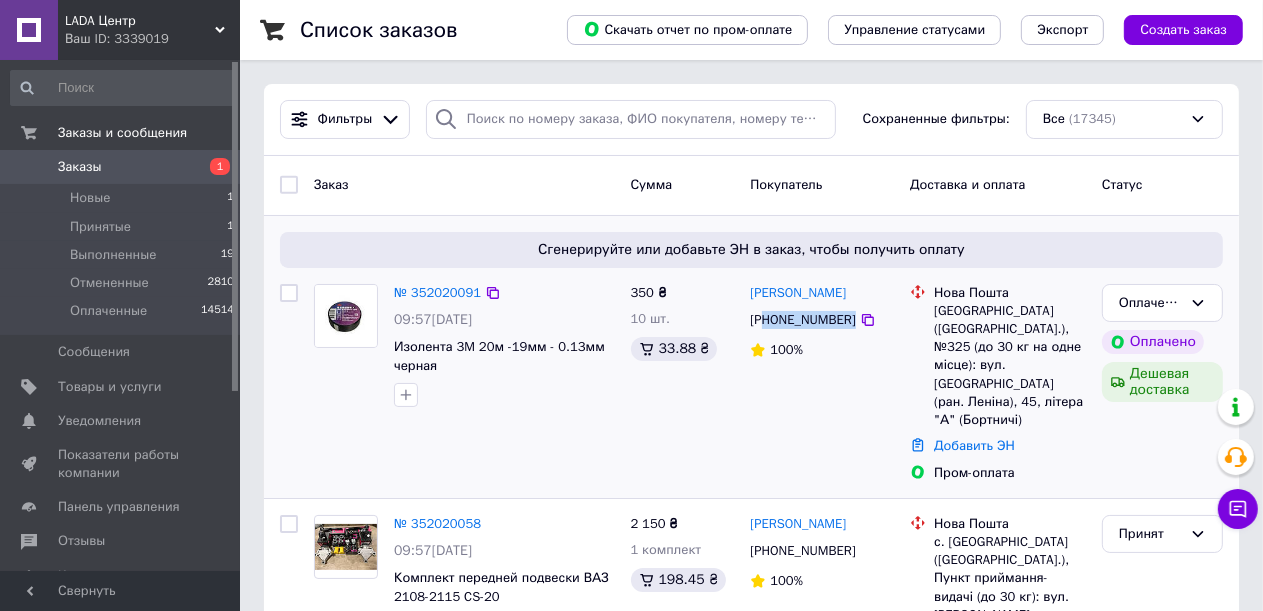 drag, startPoint x: 844, startPoint y: 321, endPoint x: 768, endPoint y: 324, distance: 76.05919 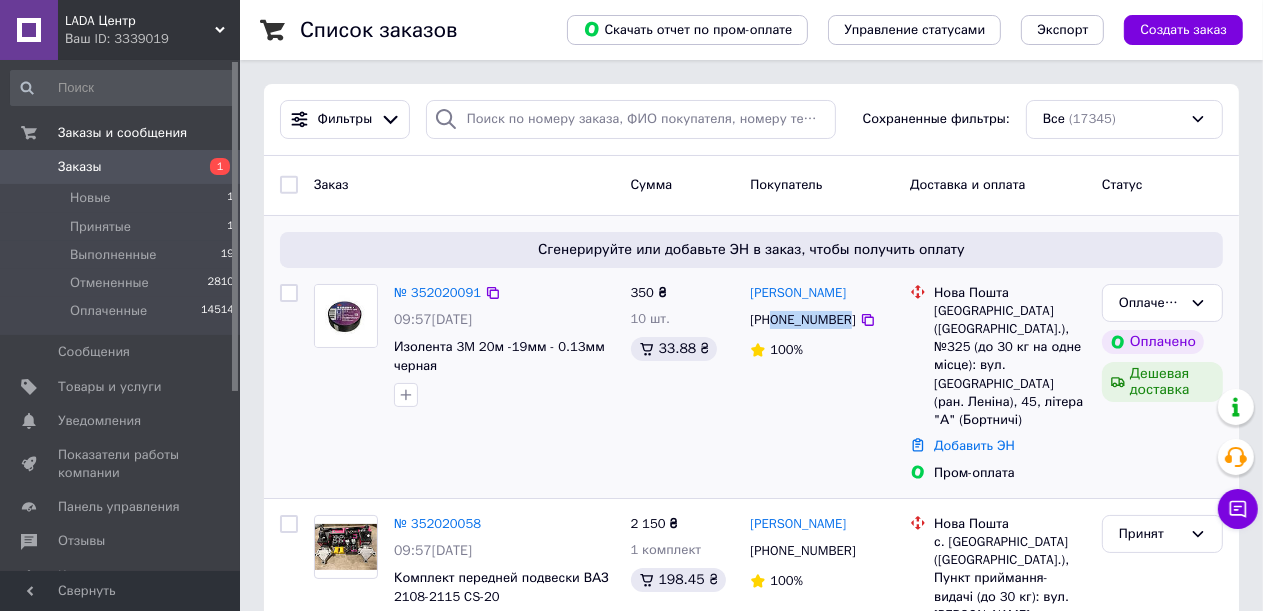 drag, startPoint x: 840, startPoint y: 318, endPoint x: 774, endPoint y: 323, distance: 66.189125 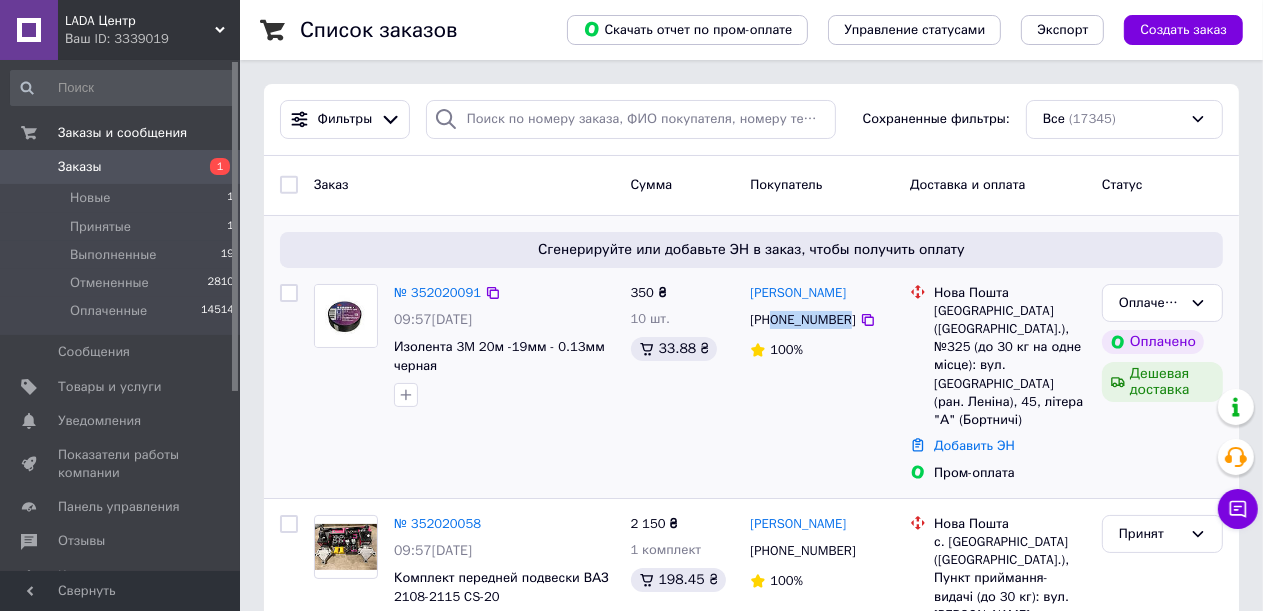 click at bounding box center [346, 316] 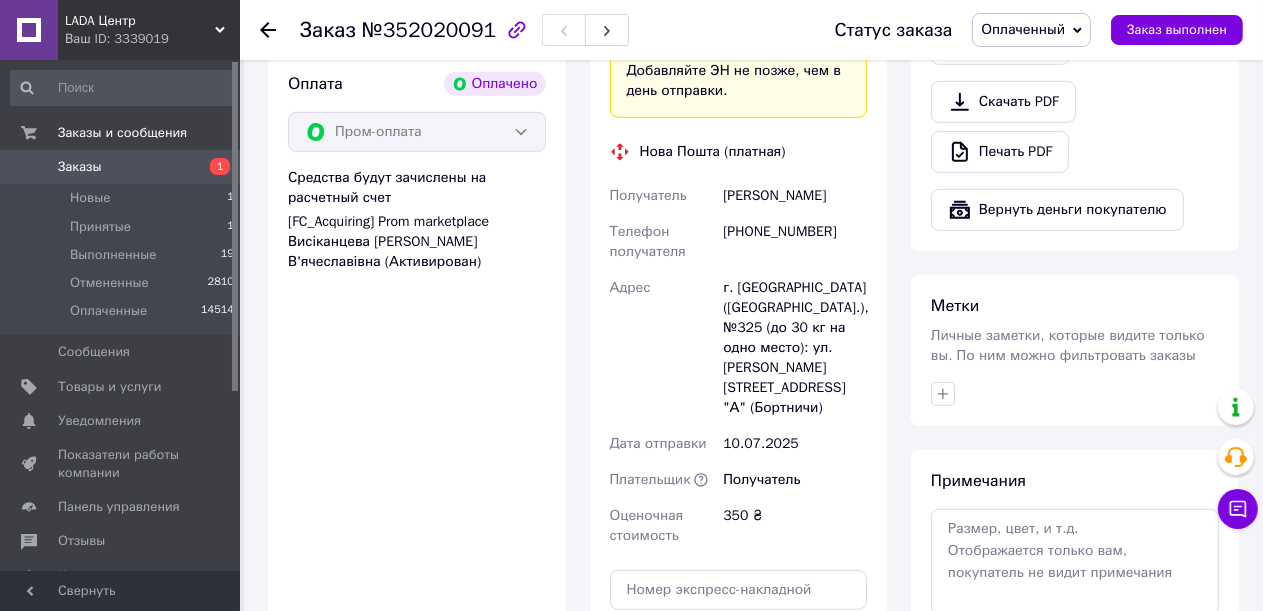 scroll, scrollTop: 1000, scrollLeft: 0, axis: vertical 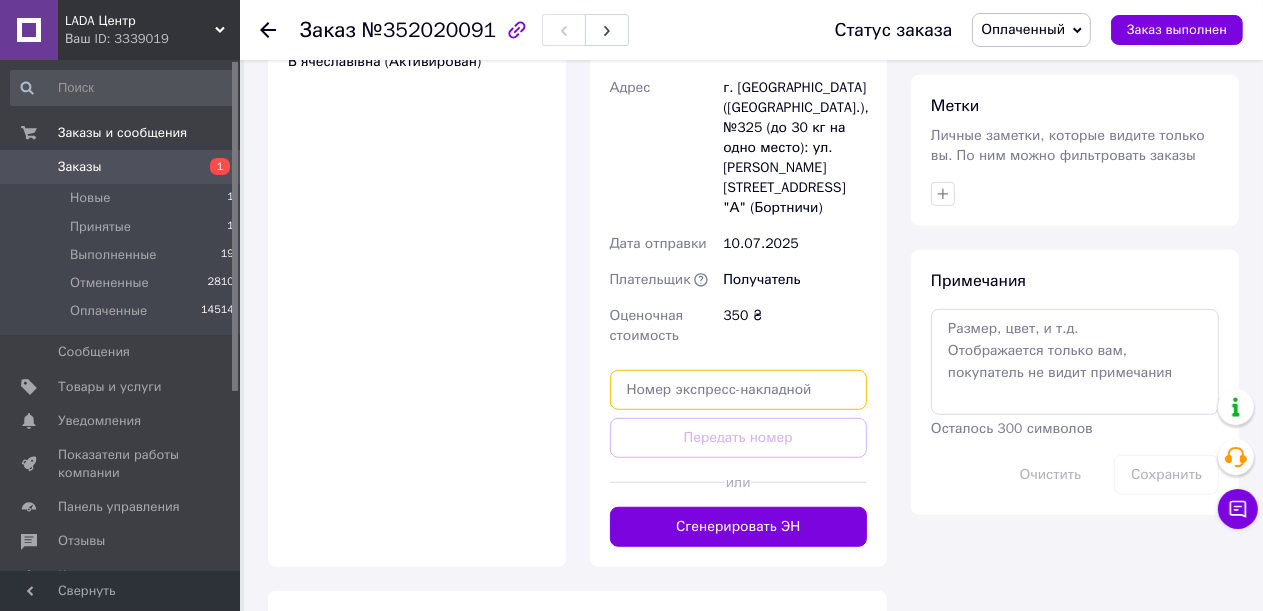 click at bounding box center [739, 390] 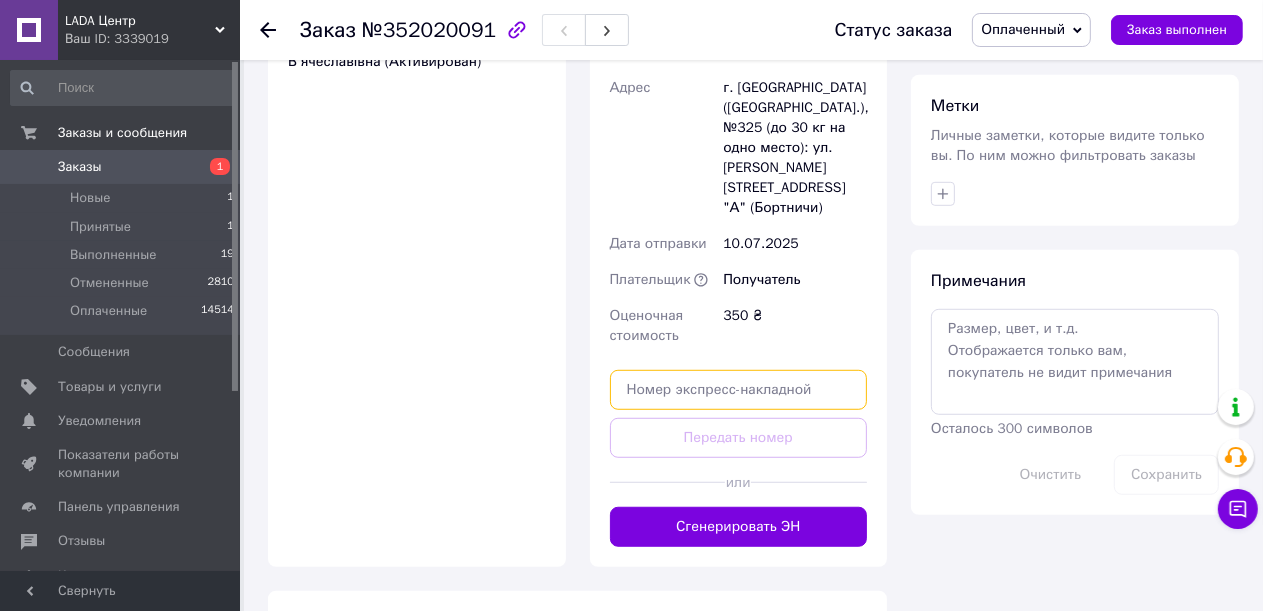 paste on "20451202796458" 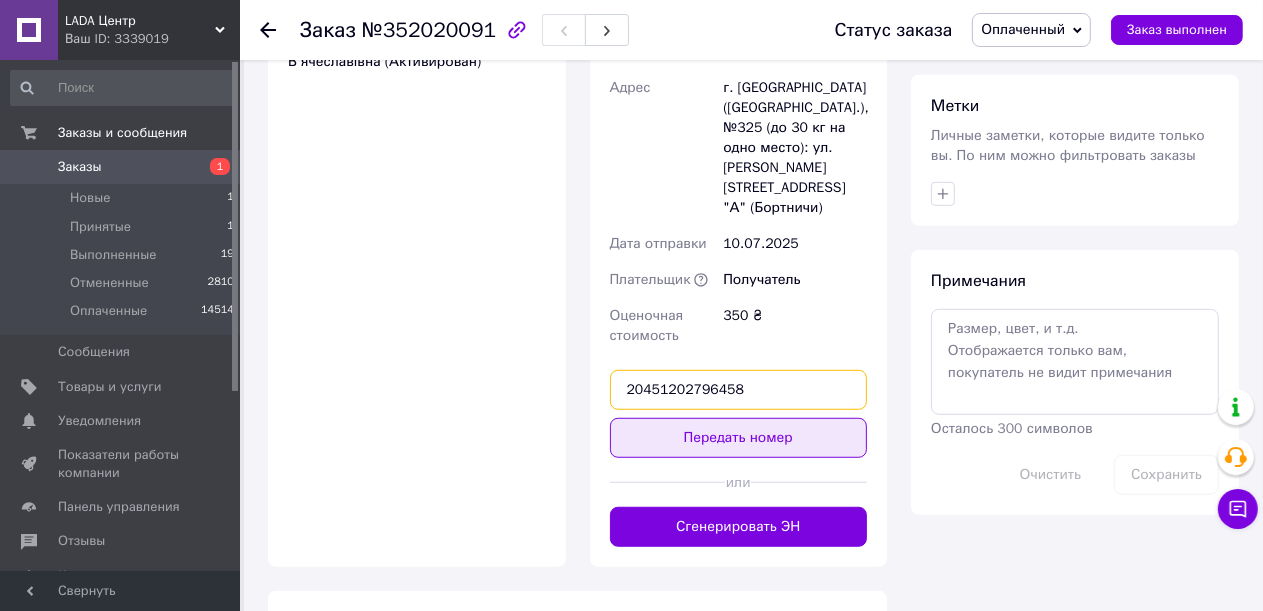 type on "20451202796458" 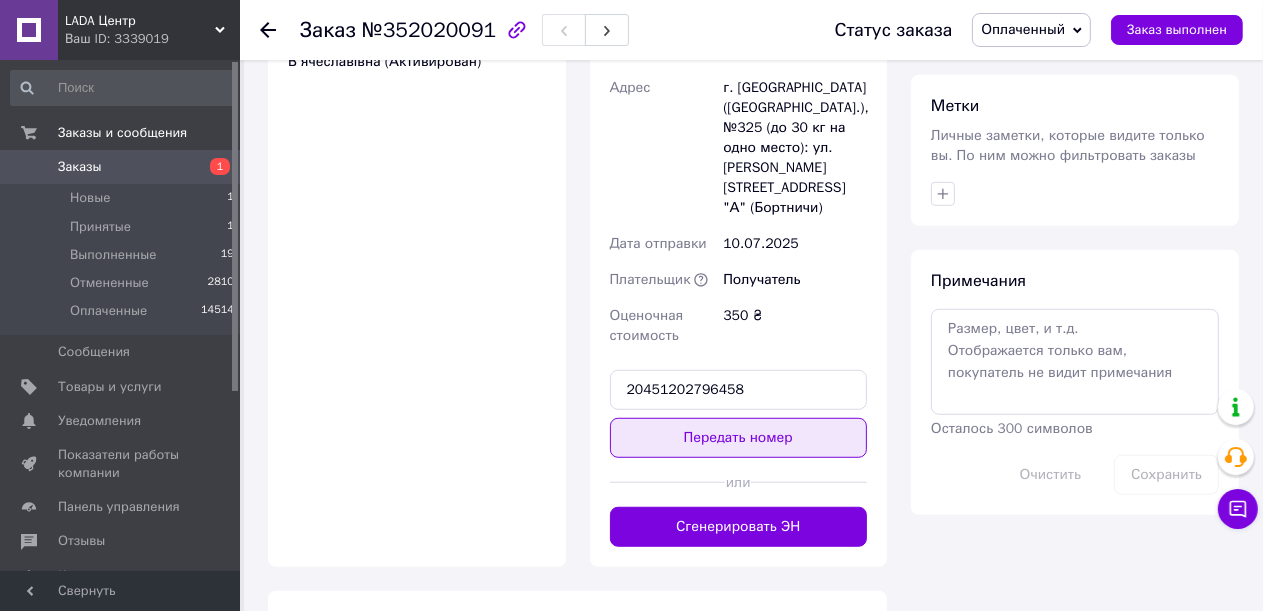 click on "Передать номер" at bounding box center [739, 438] 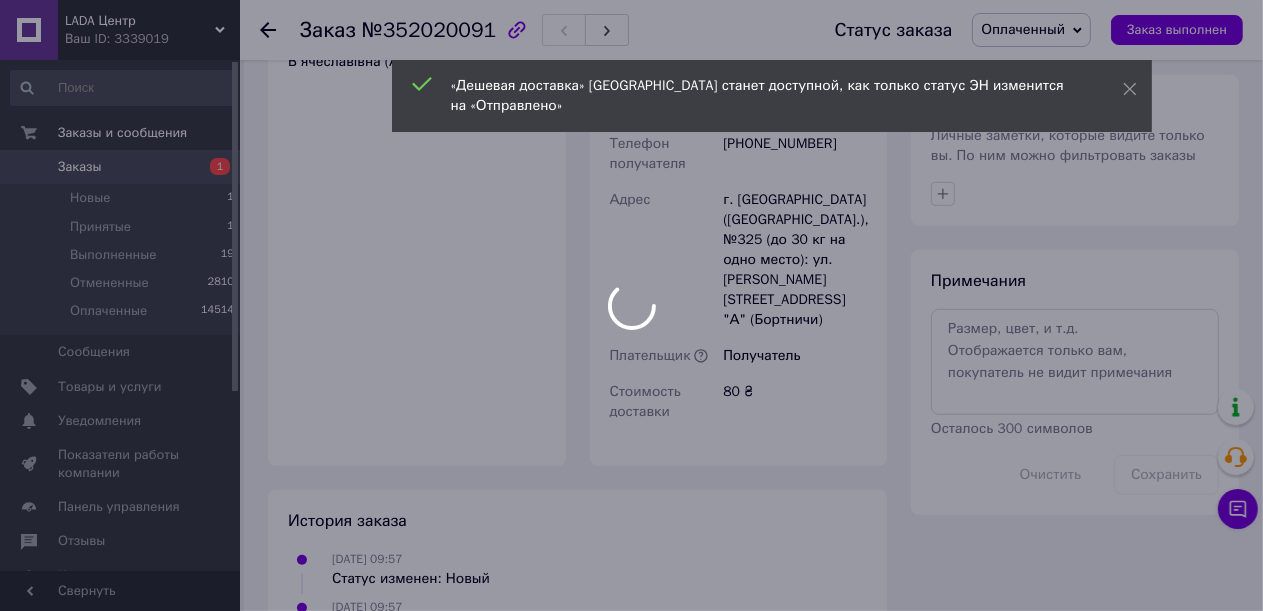 click 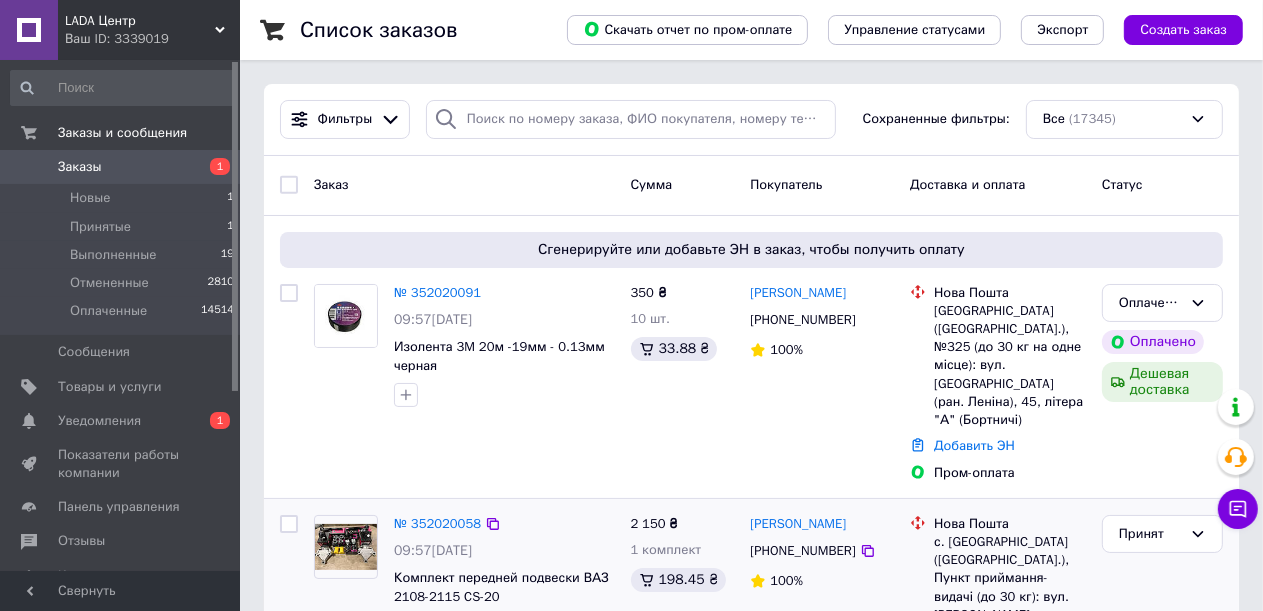 scroll, scrollTop: 200, scrollLeft: 0, axis: vertical 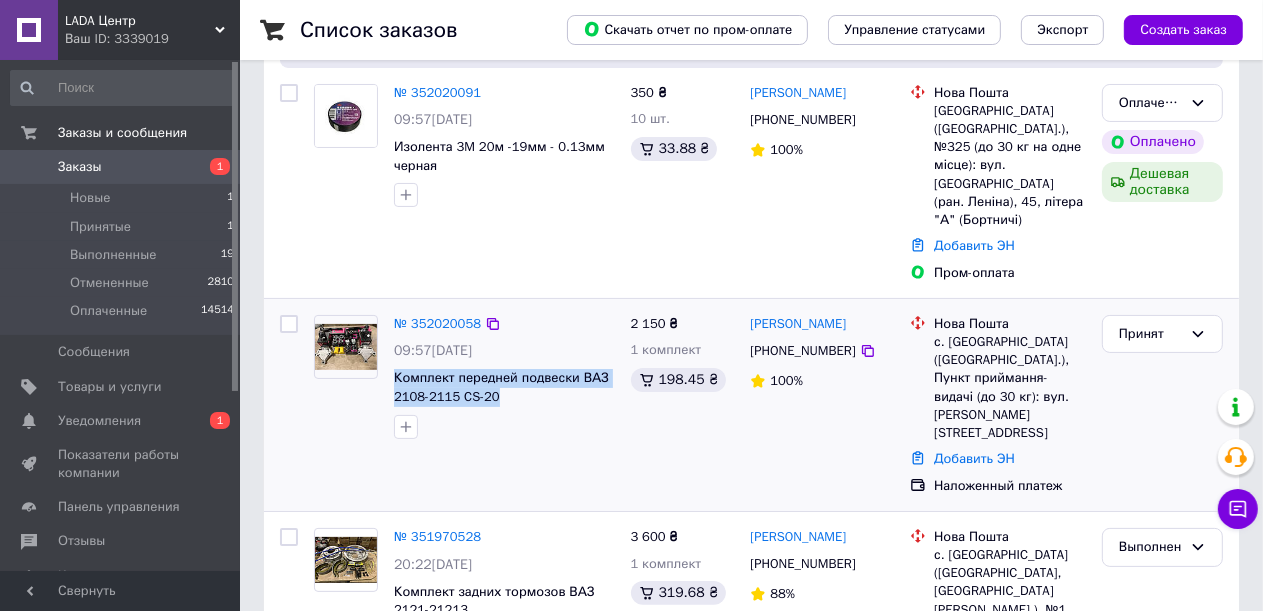 drag, startPoint x: 499, startPoint y: 364, endPoint x: 386, endPoint y: 349, distance: 113.99123 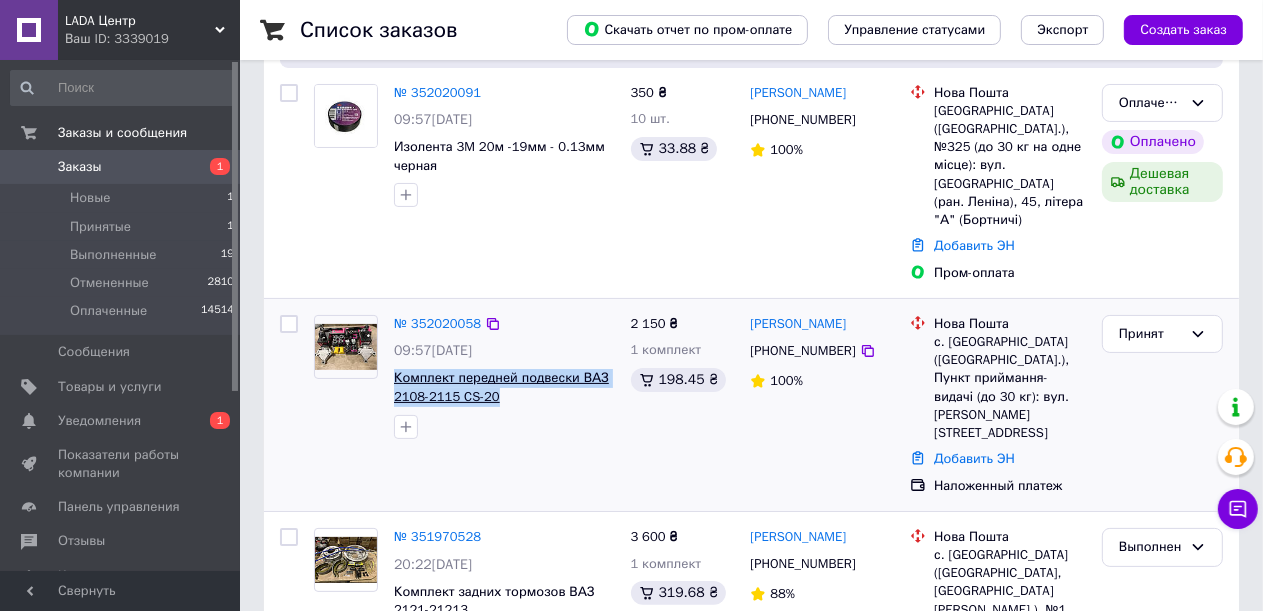 copy on "Комплект передней подвески ВАЗ 2108-2115 CS-20" 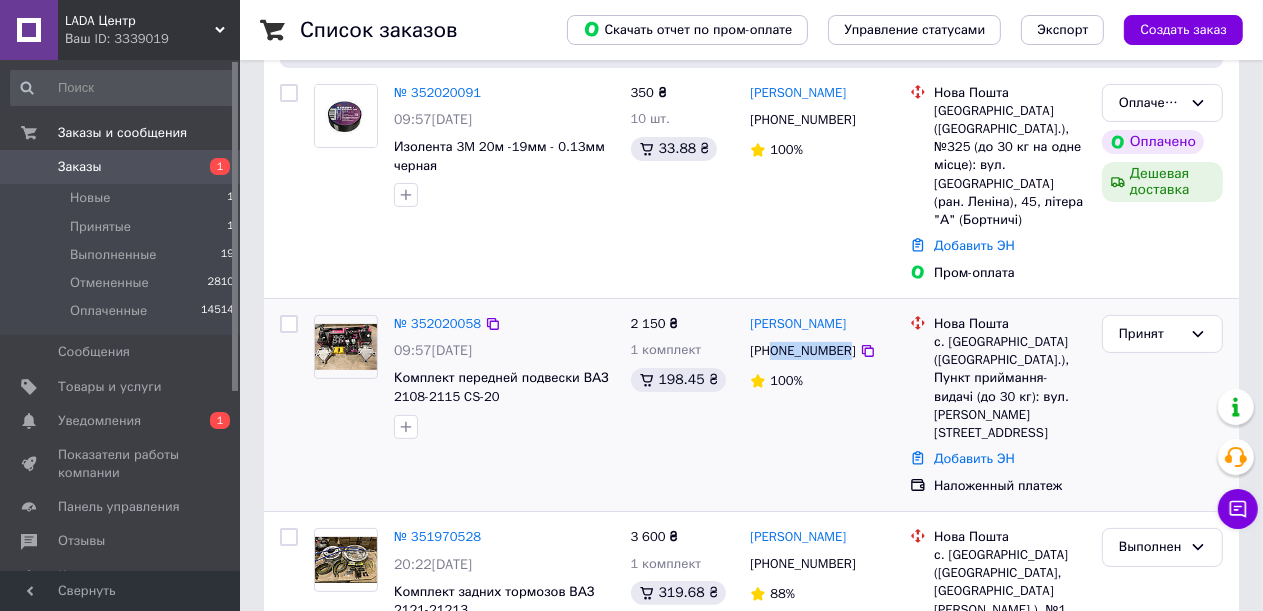 drag, startPoint x: 841, startPoint y: 315, endPoint x: 773, endPoint y: 317, distance: 68.0294 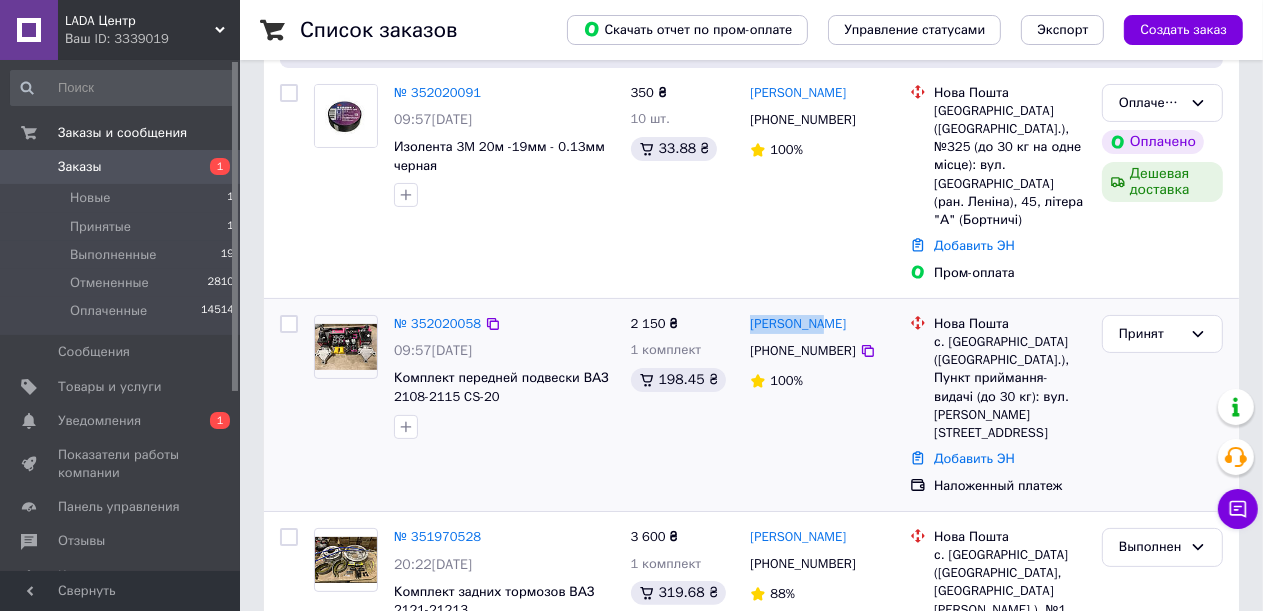 drag, startPoint x: 826, startPoint y: 284, endPoint x: 748, endPoint y: 290, distance: 78.23043 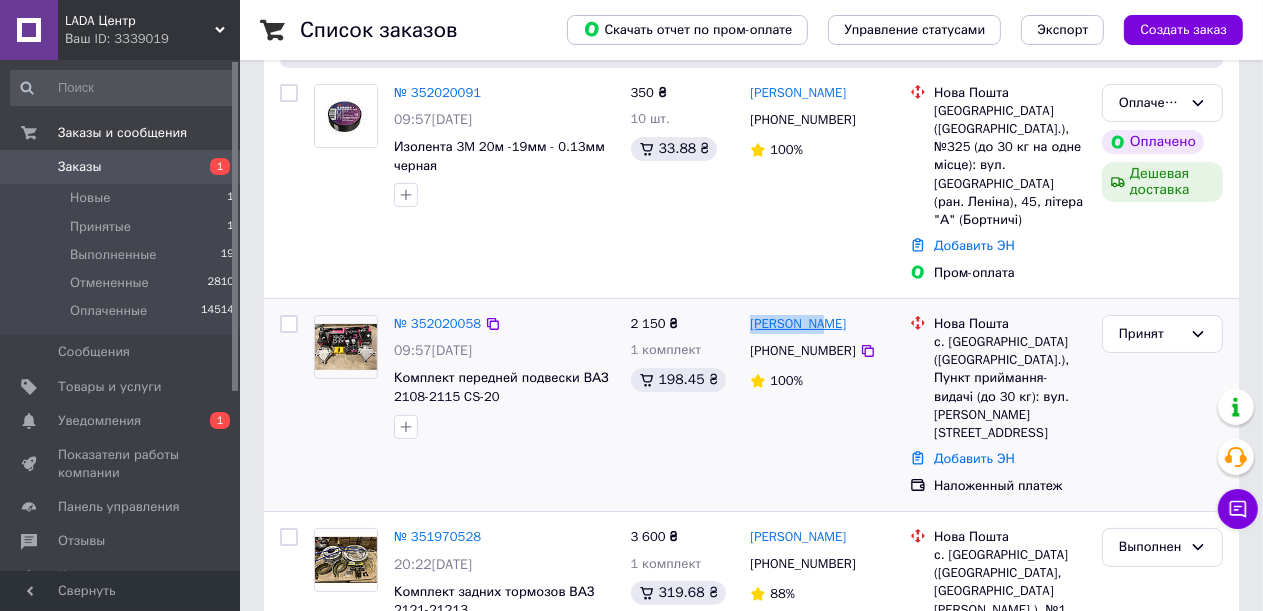 copy on "[PERSON_NAME]" 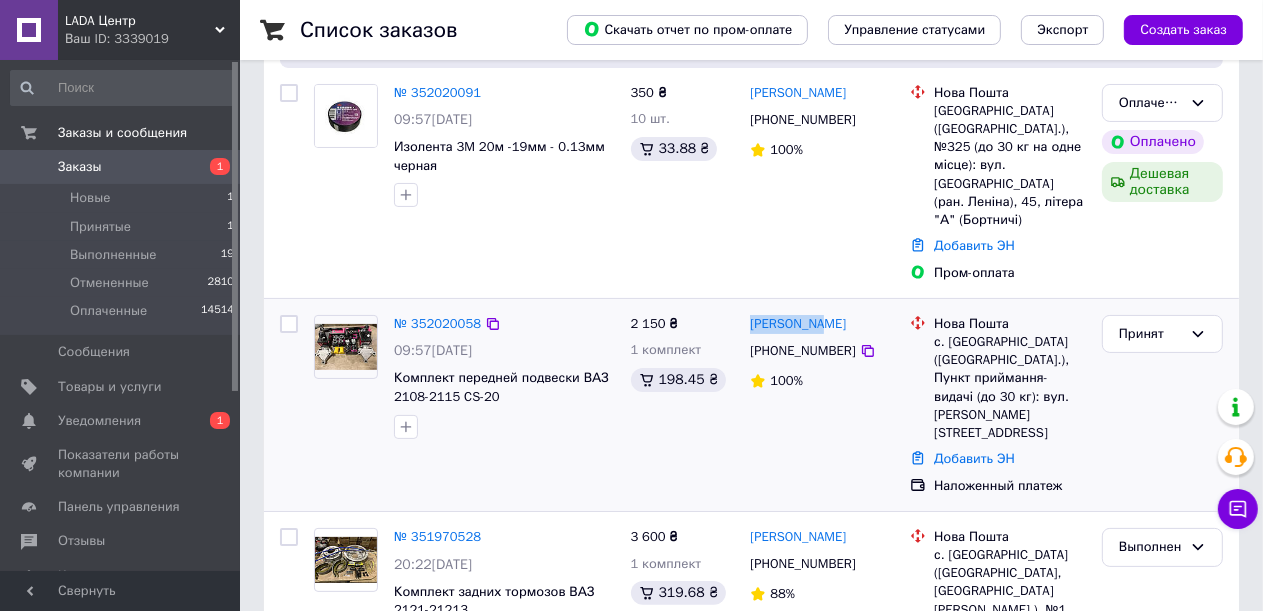 click at bounding box center (346, 347) 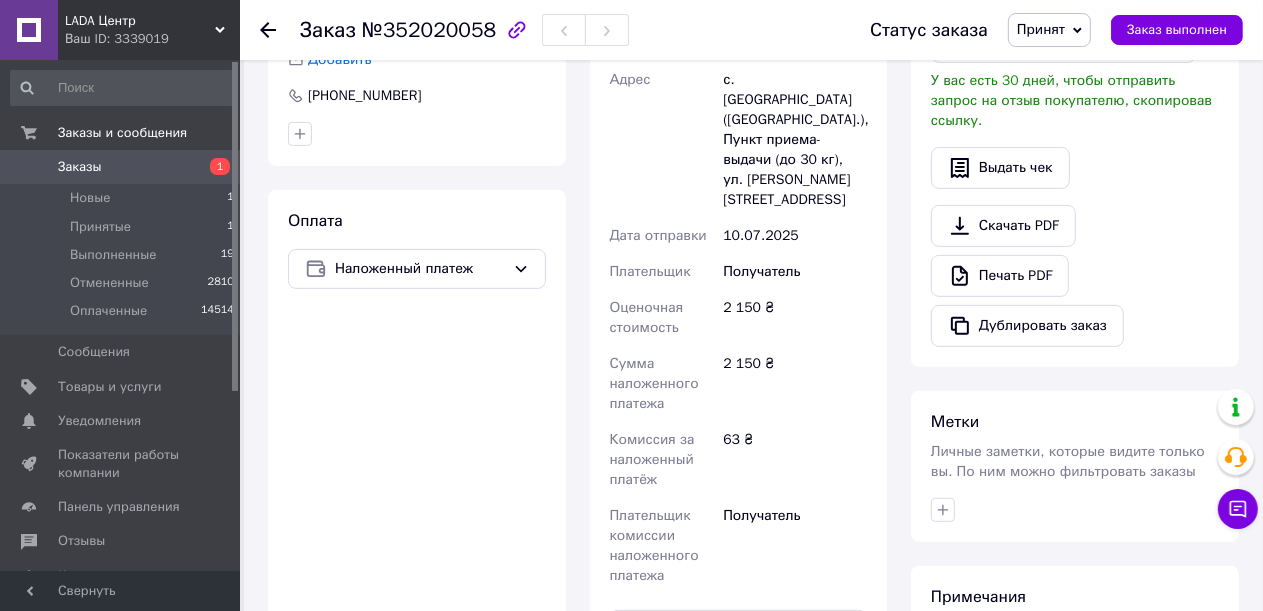 scroll, scrollTop: 900, scrollLeft: 0, axis: vertical 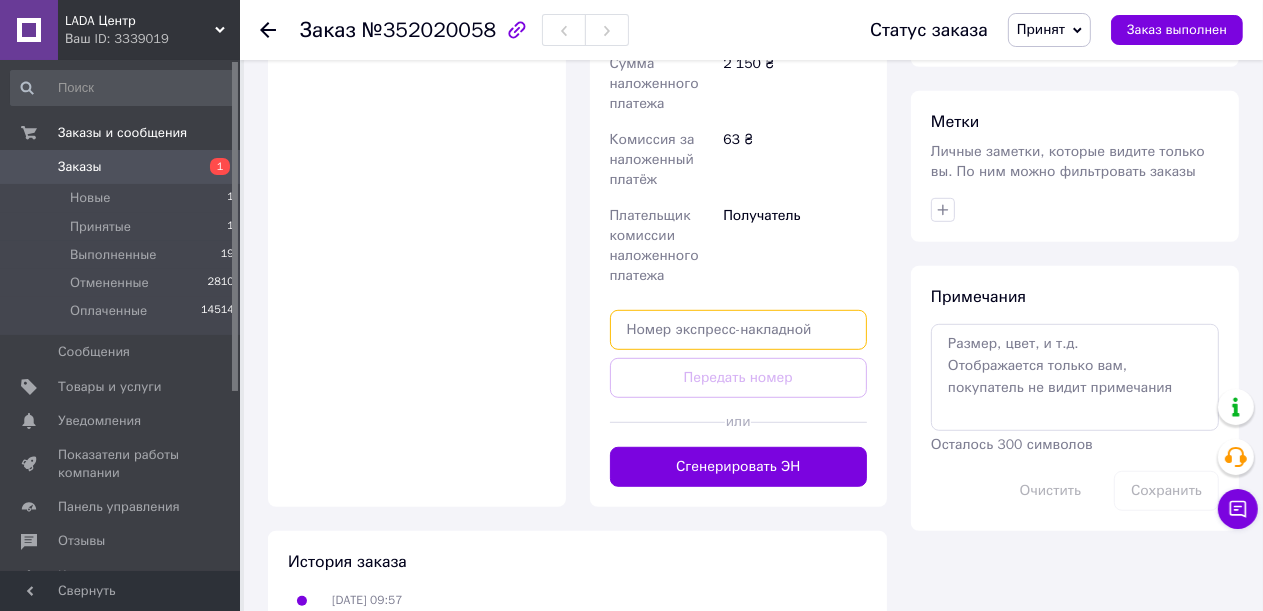click at bounding box center [739, 330] 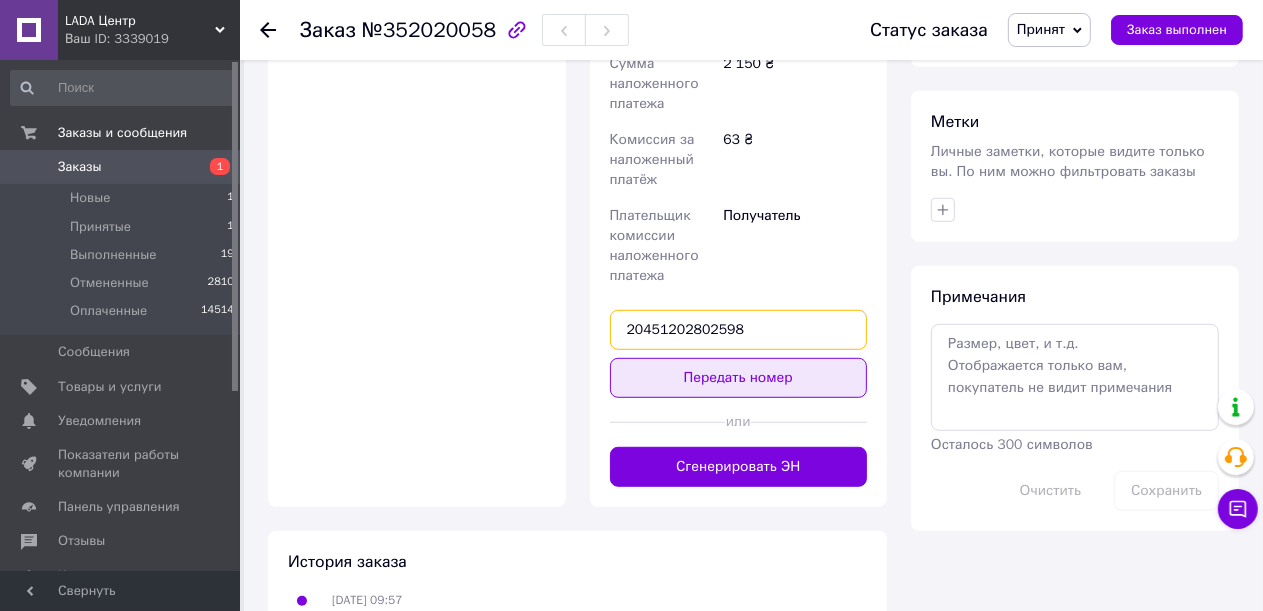 type on "20451202802598" 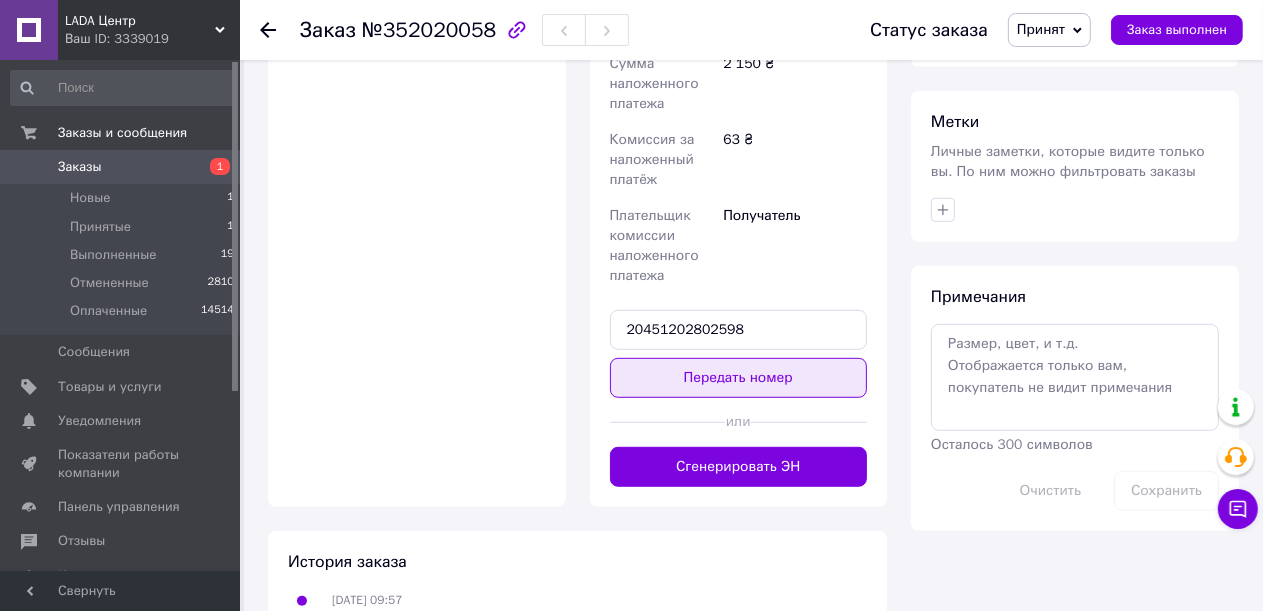 click on "Передать номер" at bounding box center [739, 378] 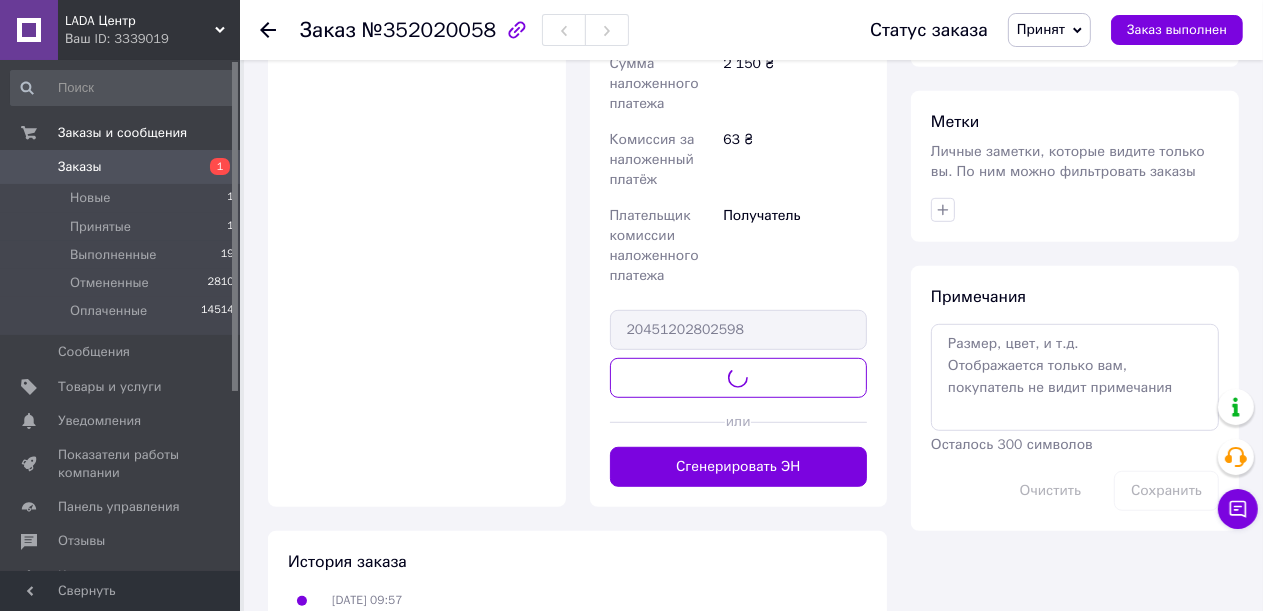 scroll, scrollTop: 820, scrollLeft: 0, axis: vertical 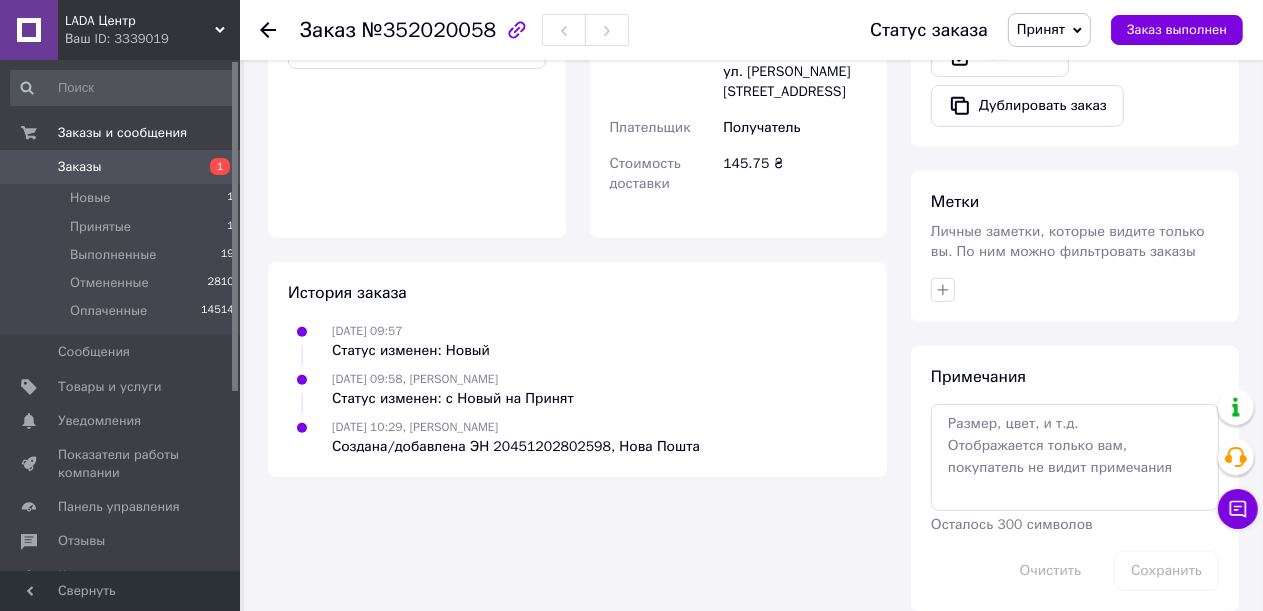 click 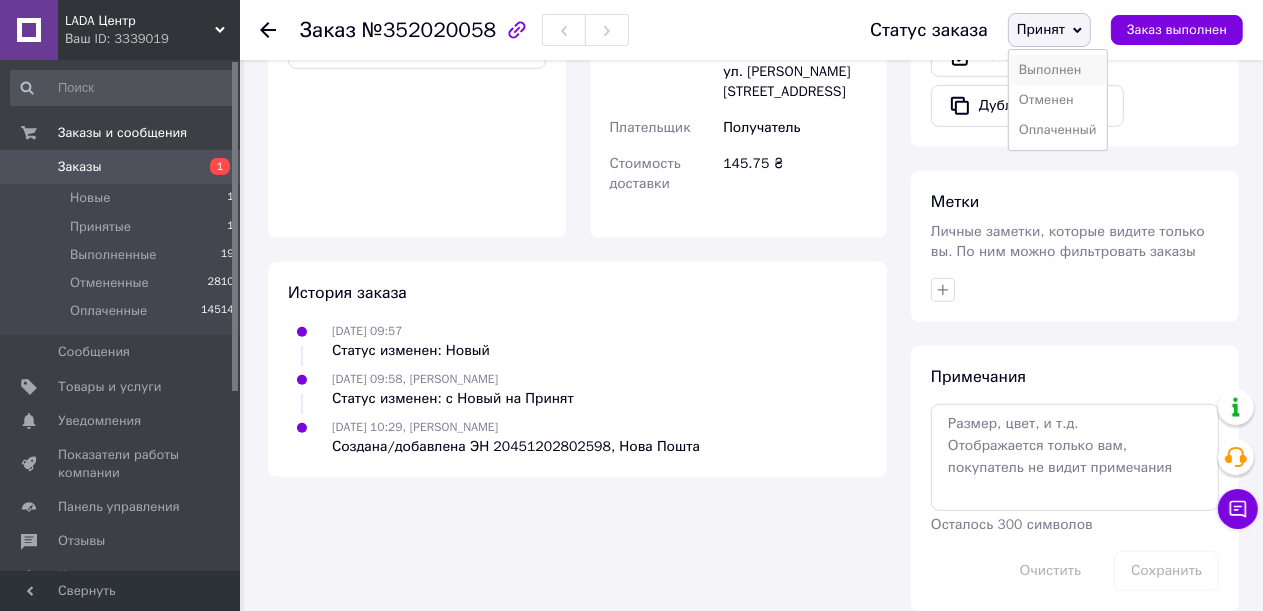 click on "Выполнен" at bounding box center [1058, 70] 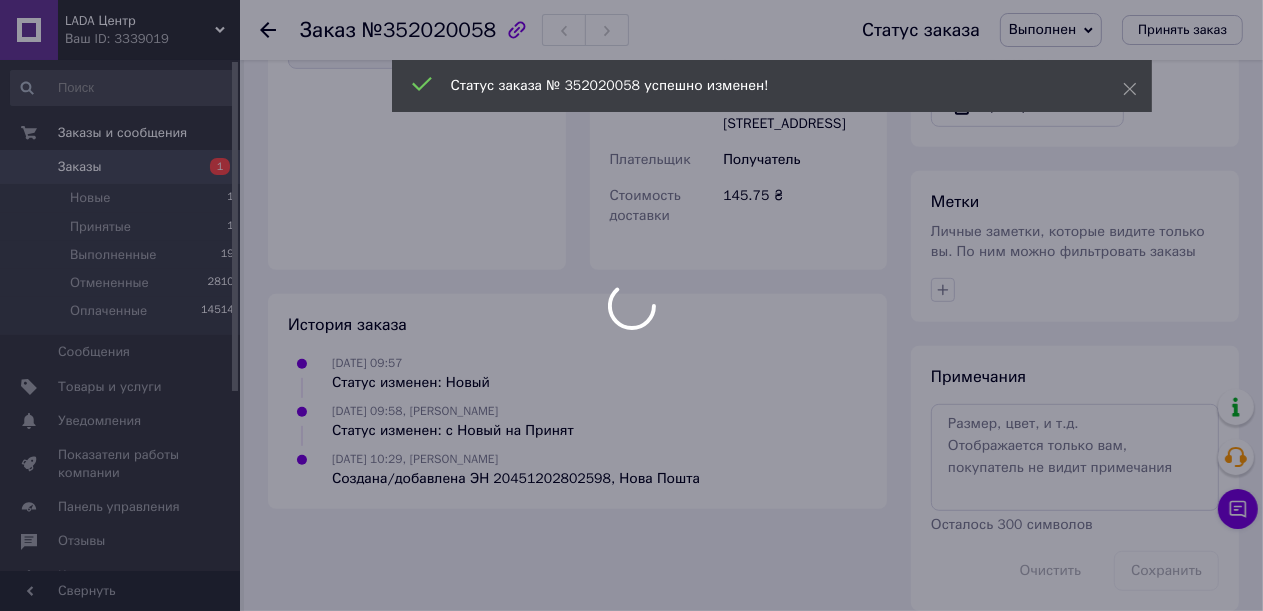 click on "LADA Центр Ваш ID: 3339019 Сайт LADA Центр Кабинет покупателя Проверить состояние системы Страница на портале Справка Выйти Заказы и сообщения Заказы 1 Новые 1 Принятые 1 Выполненные 19 Отмененные 2810 Оплаченные 14514 Сообщения 0 Товары и услуги Уведомления 0 0 Показатели работы компании Панель управления Отзывы Клиенты Каталог ProSale Аналитика Управление сайтом Кошелек компании Маркет Настройки Тарифы и счета Prom топ Свернуть
Заказ №352020058 Статус заказа Выполнен Принят Отменен Оплаченный Принять заказ 2 150 ₴ 1" at bounding box center [631, -93] 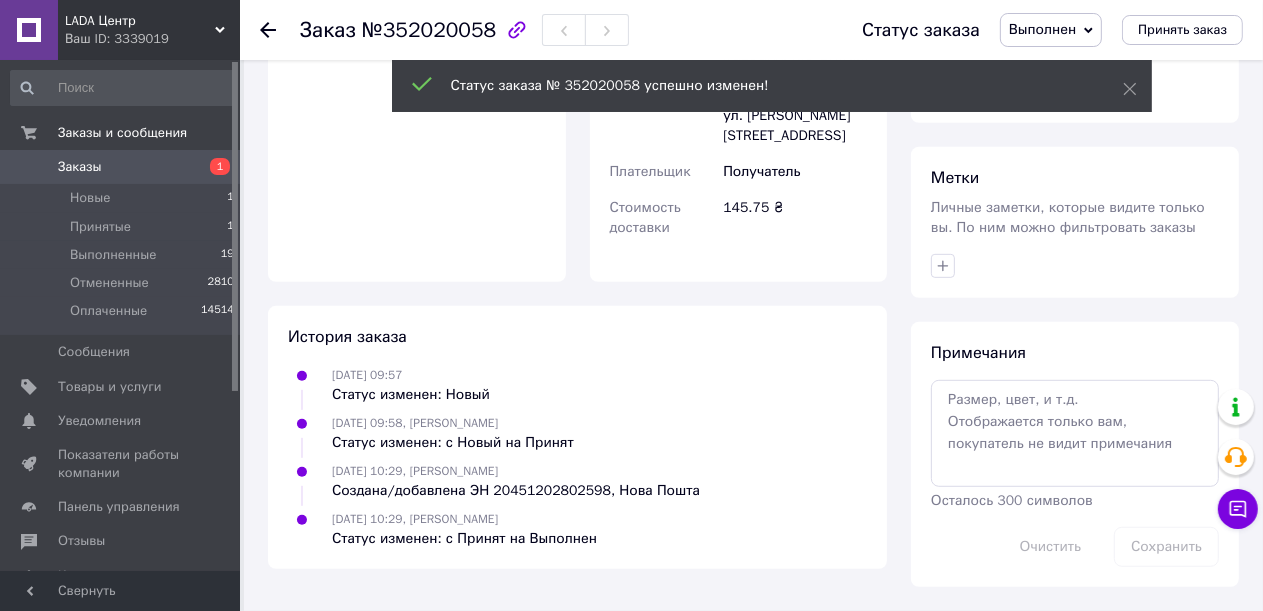 scroll, scrollTop: 784, scrollLeft: 0, axis: vertical 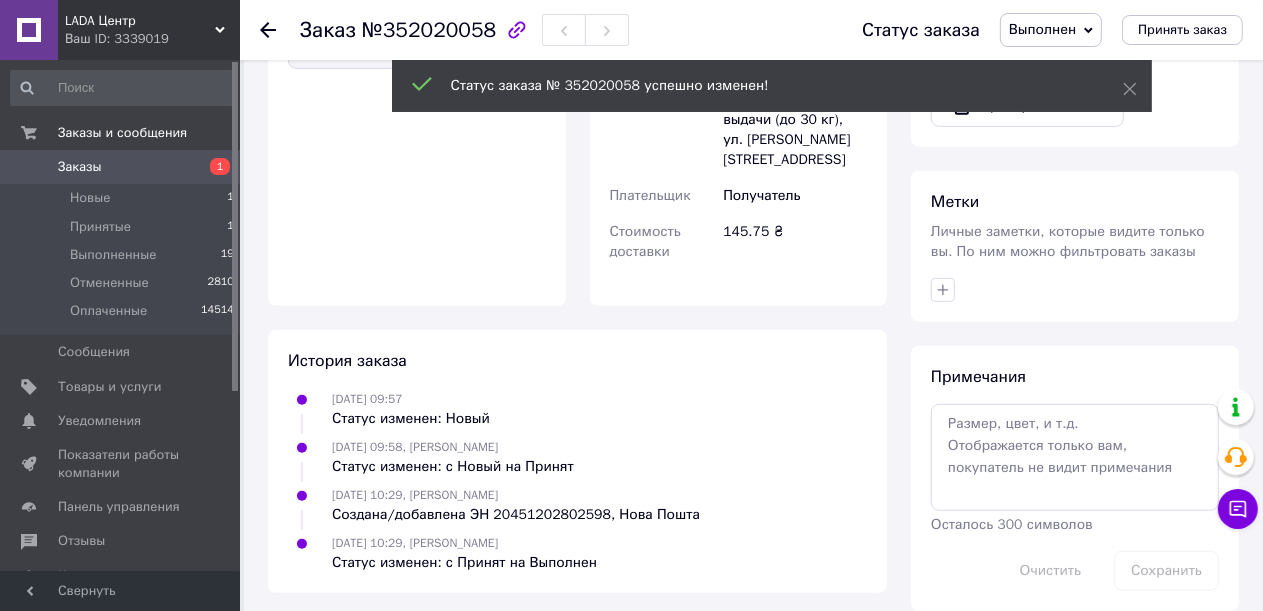 click 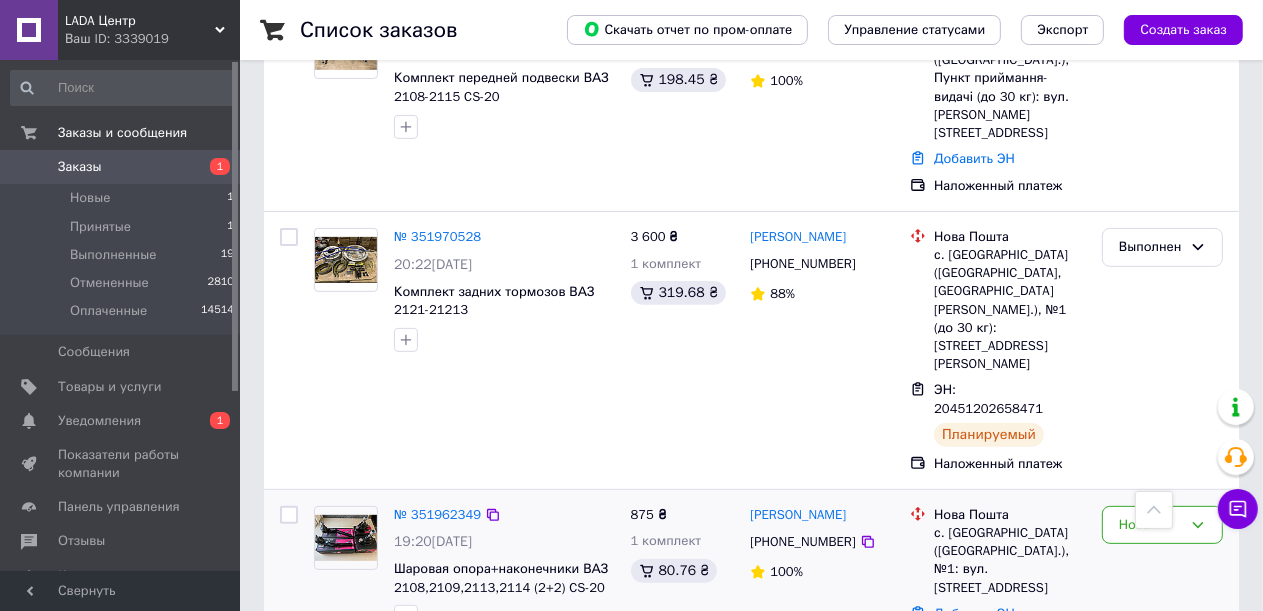 scroll, scrollTop: 600, scrollLeft: 0, axis: vertical 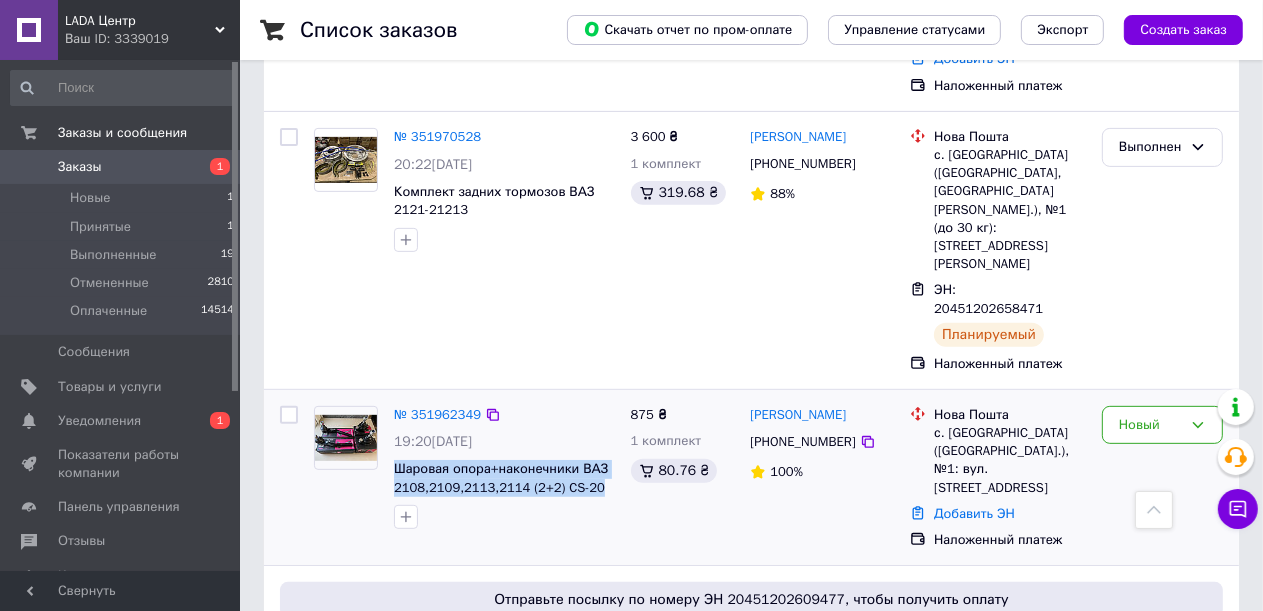 drag, startPoint x: 588, startPoint y: 361, endPoint x: 386, endPoint y: 342, distance: 202.8916 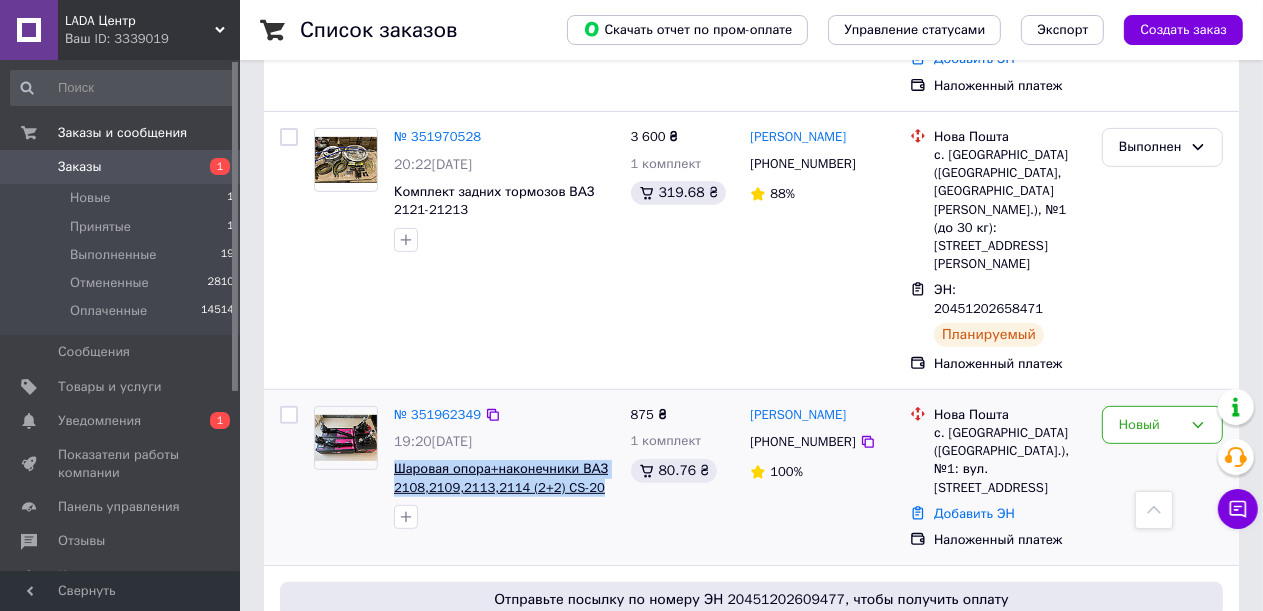 copy on "Шаровая опора+наконечники ВАЗ 2108,2109,2113,2114 (2+2) CS-20" 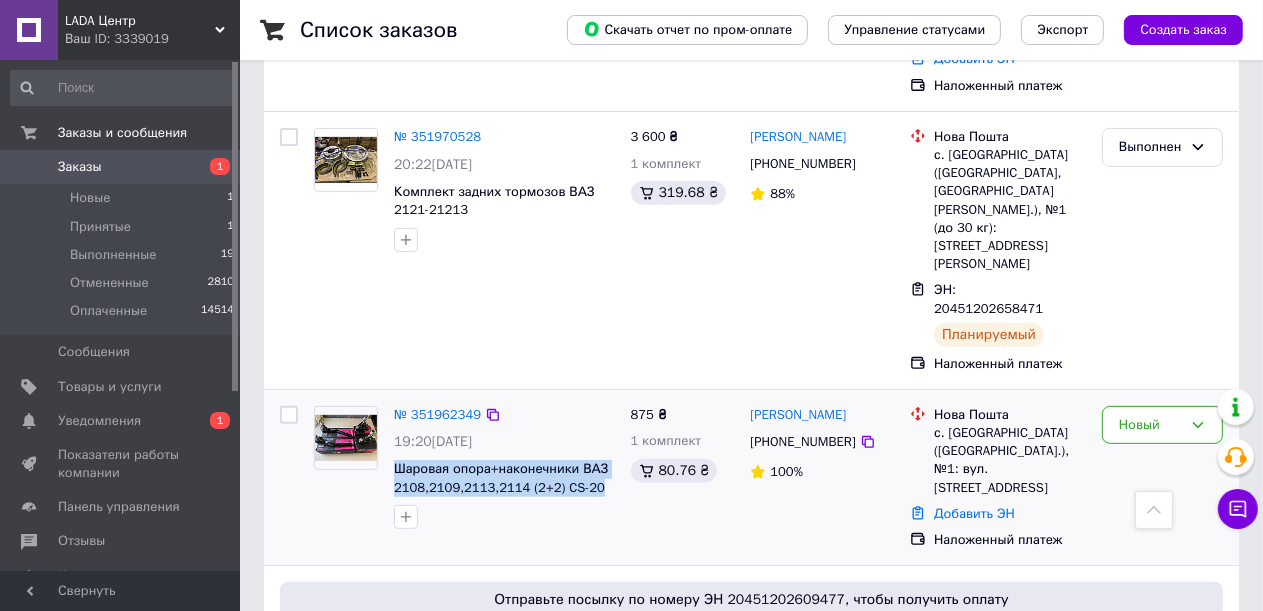 click at bounding box center (346, 438) 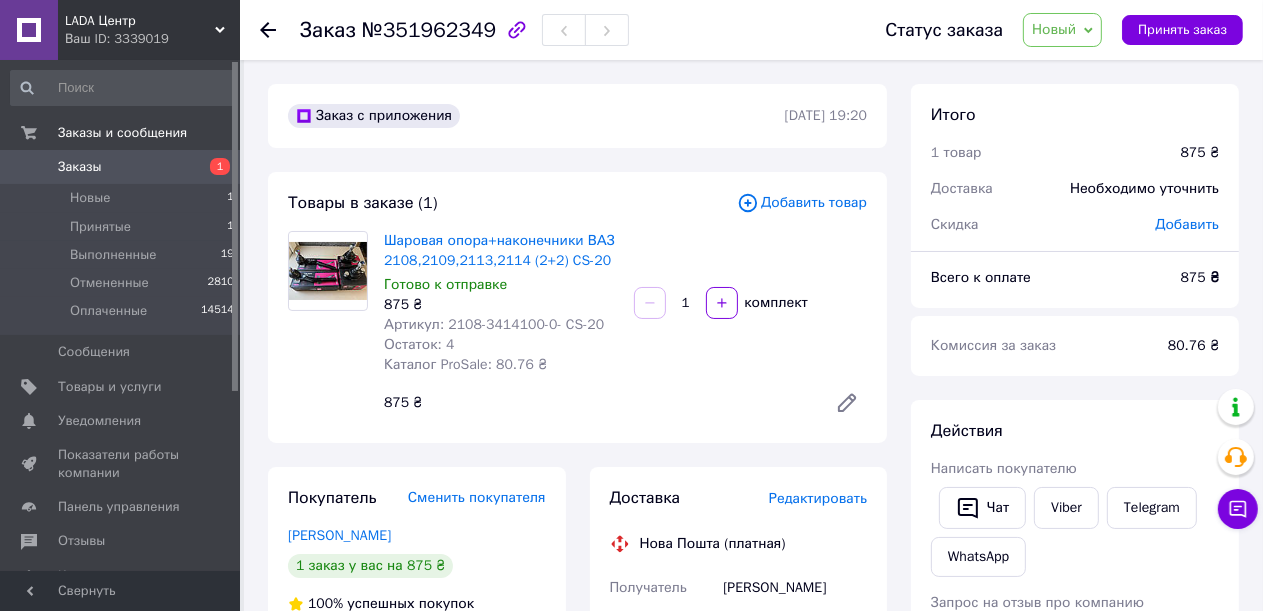 scroll, scrollTop: 300, scrollLeft: 0, axis: vertical 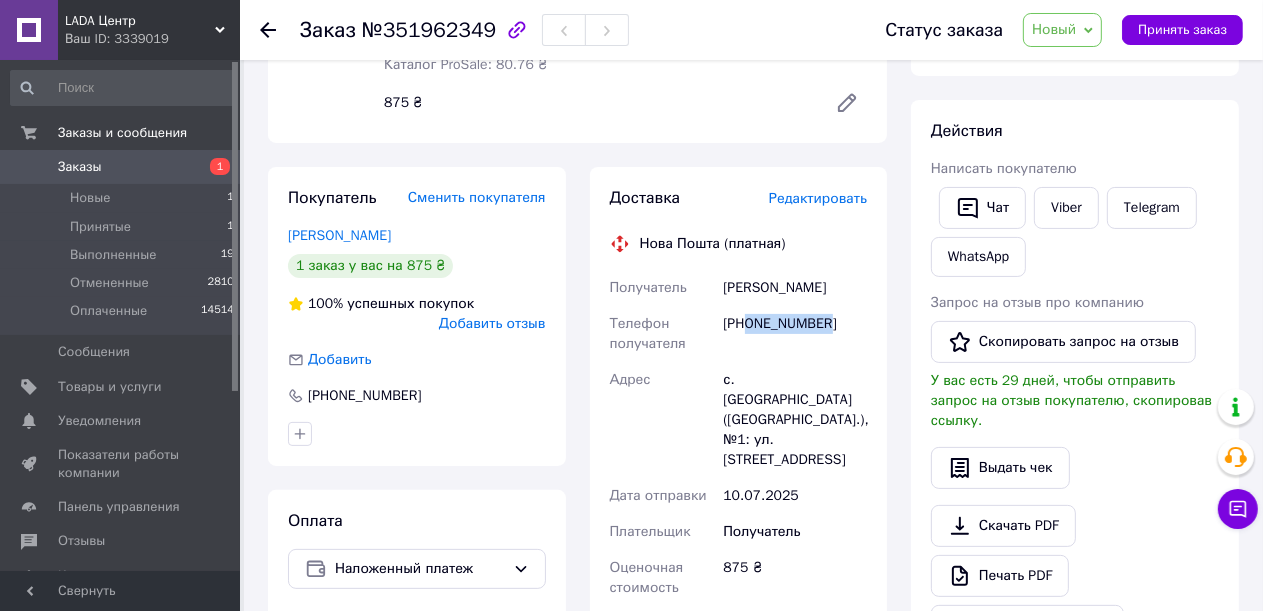 drag, startPoint x: 822, startPoint y: 323, endPoint x: 749, endPoint y: 329, distance: 73.24616 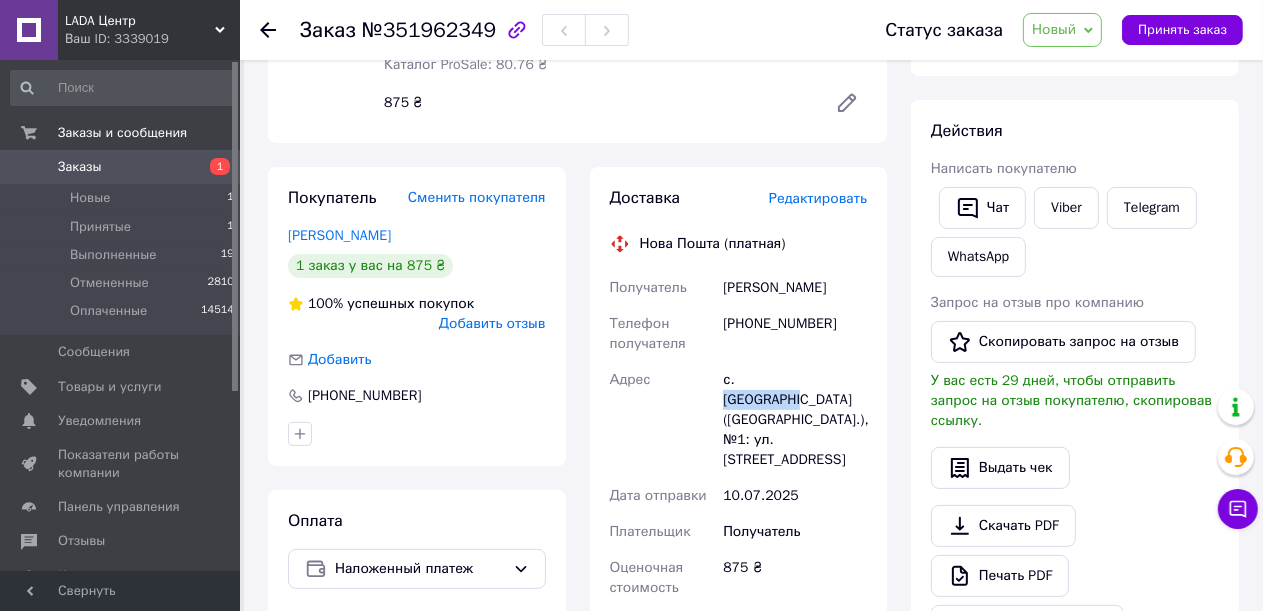 drag, startPoint x: 809, startPoint y: 380, endPoint x: 737, endPoint y: 376, distance: 72.11102 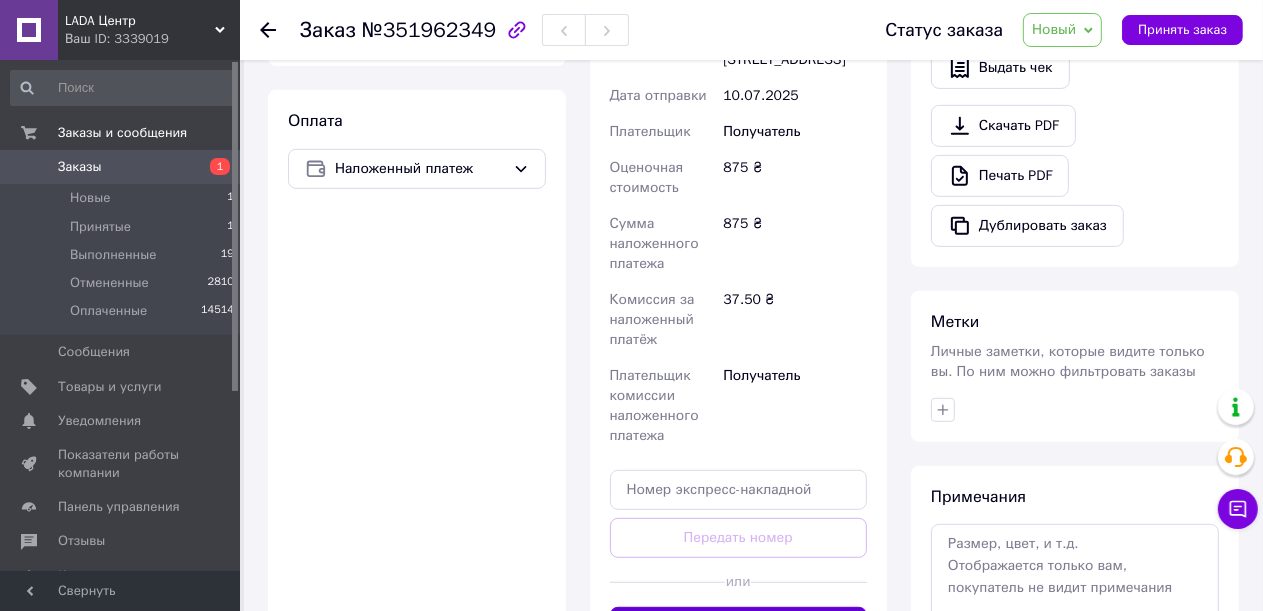 scroll, scrollTop: 881, scrollLeft: 0, axis: vertical 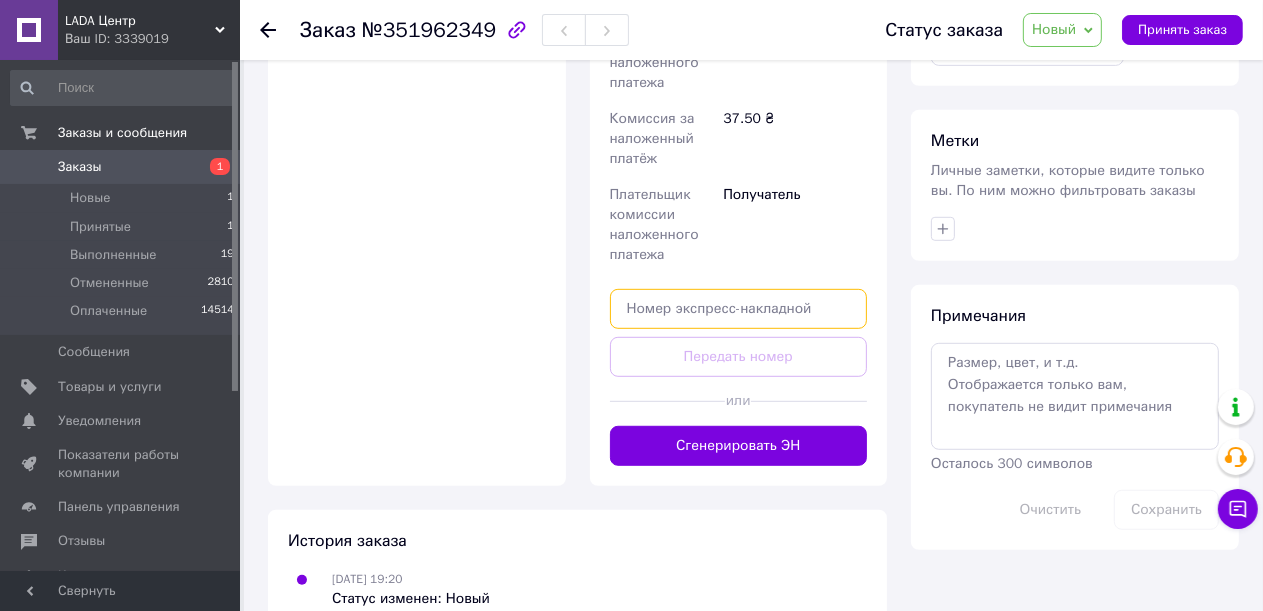click at bounding box center [739, 309] 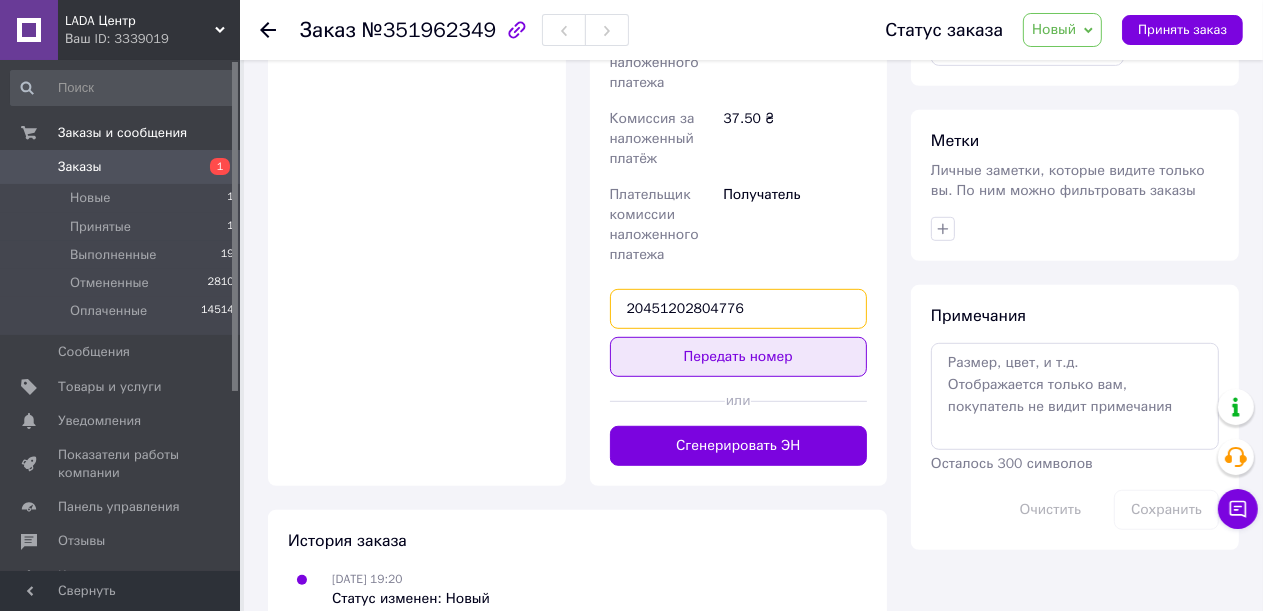 type on "20451202804776" 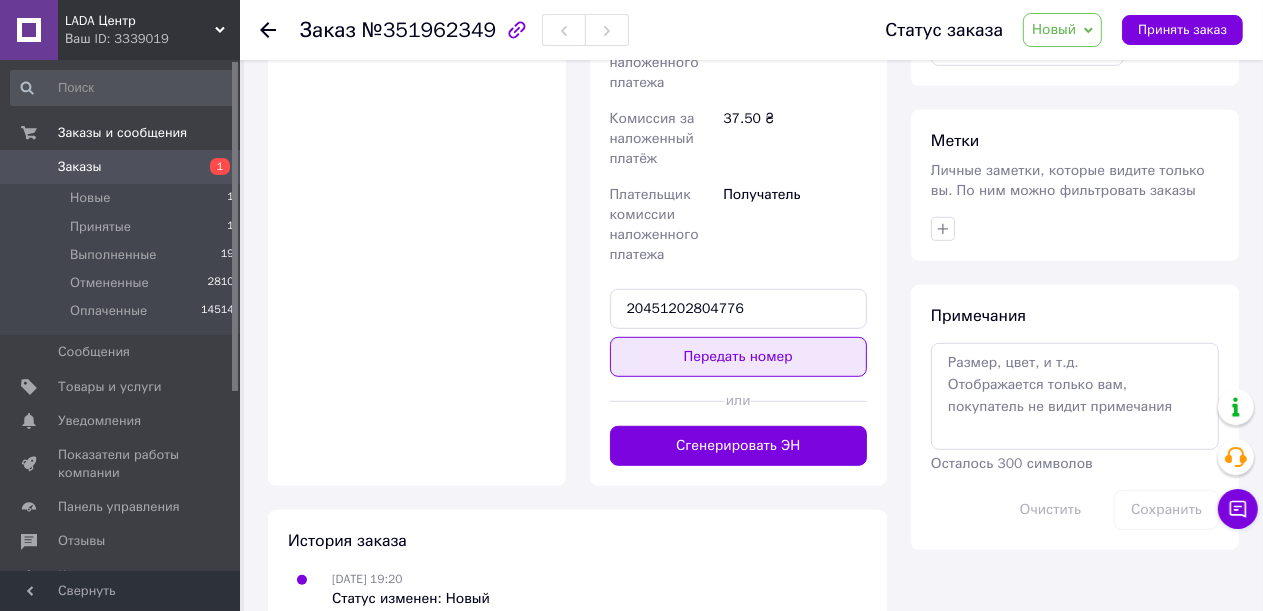 click on "Передать номер" at bounding box center (739, 357) 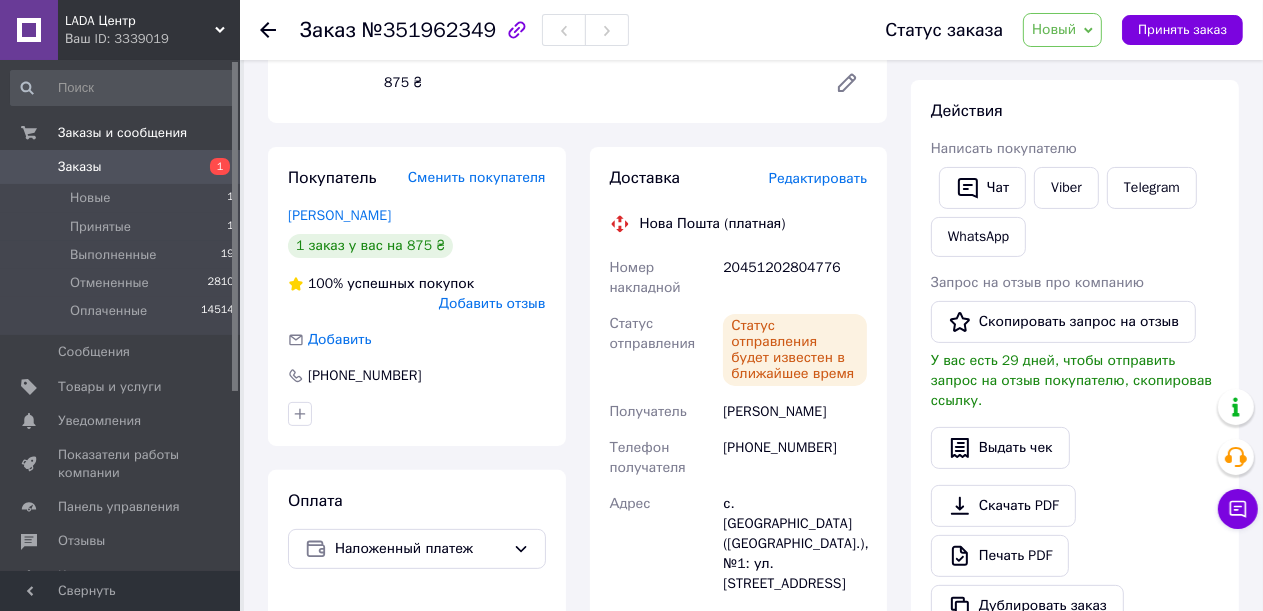 scroll, scrollTop: 0, scrollLeft: 0, axis: both 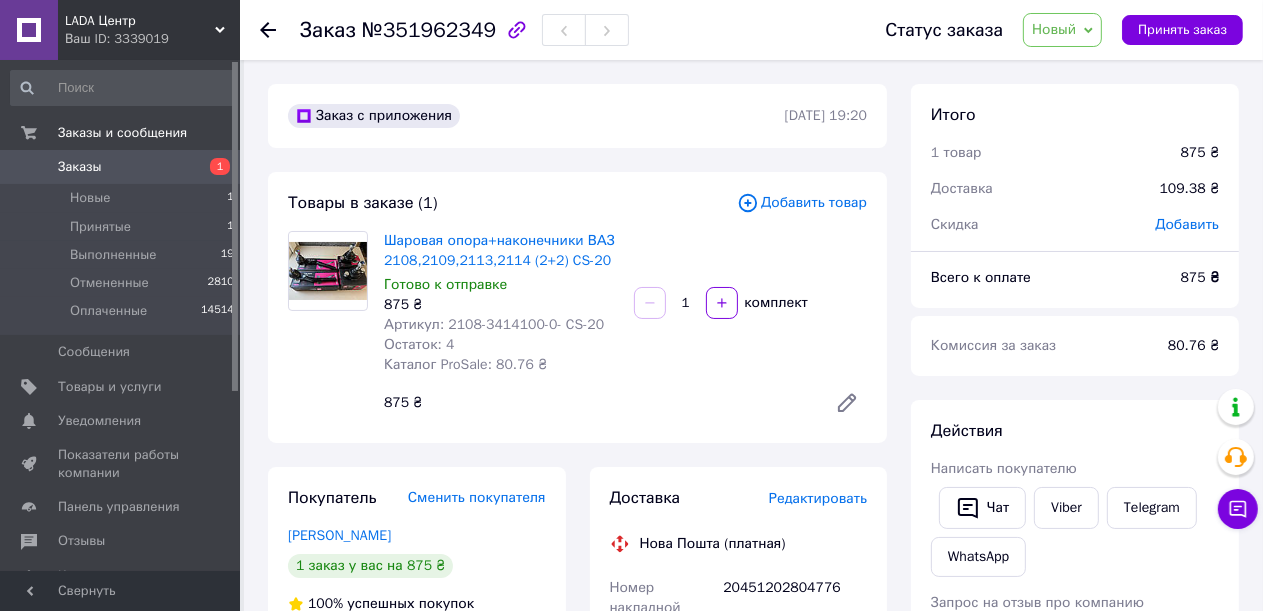 click 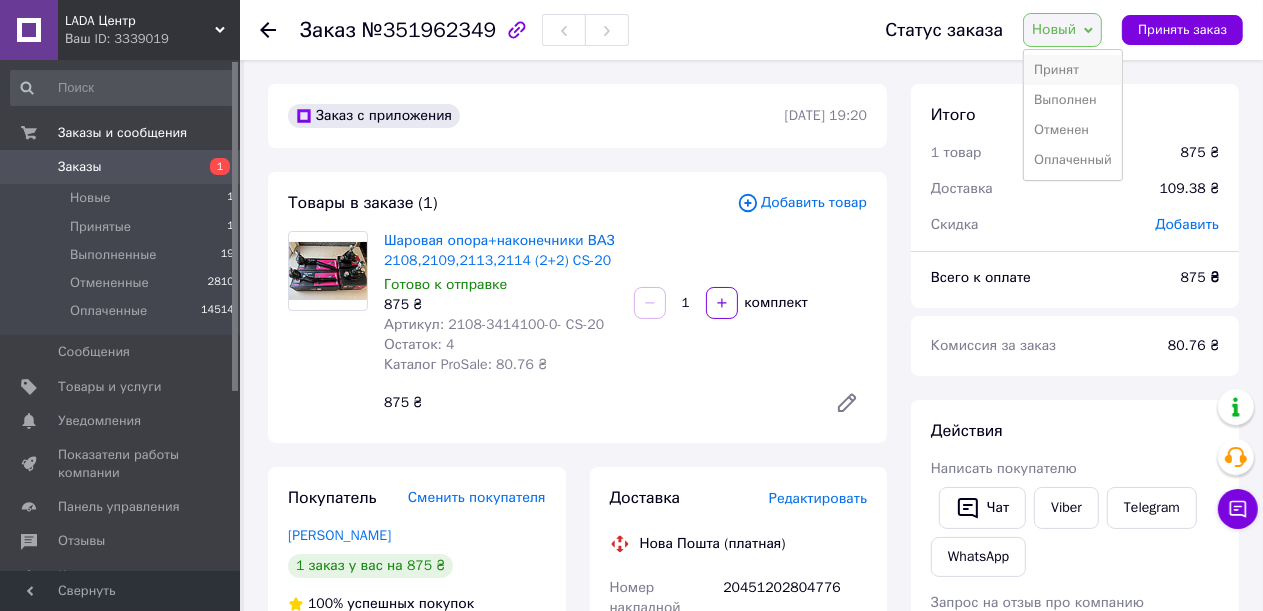 click on "Принят" at bounding box center [1073, 70] 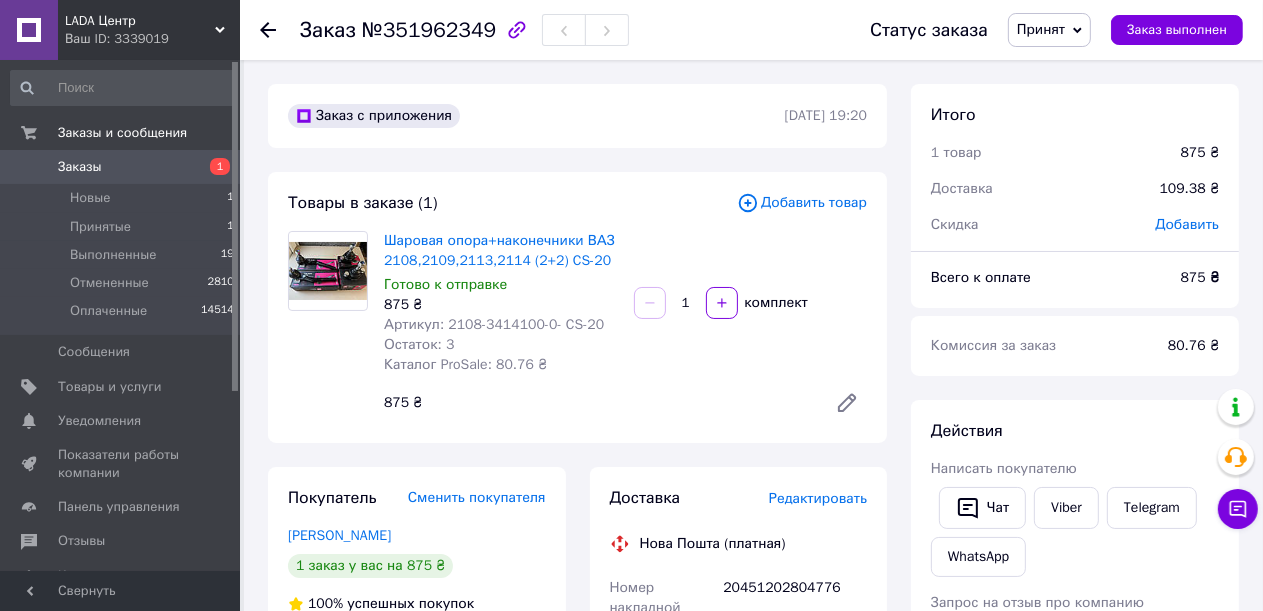 click 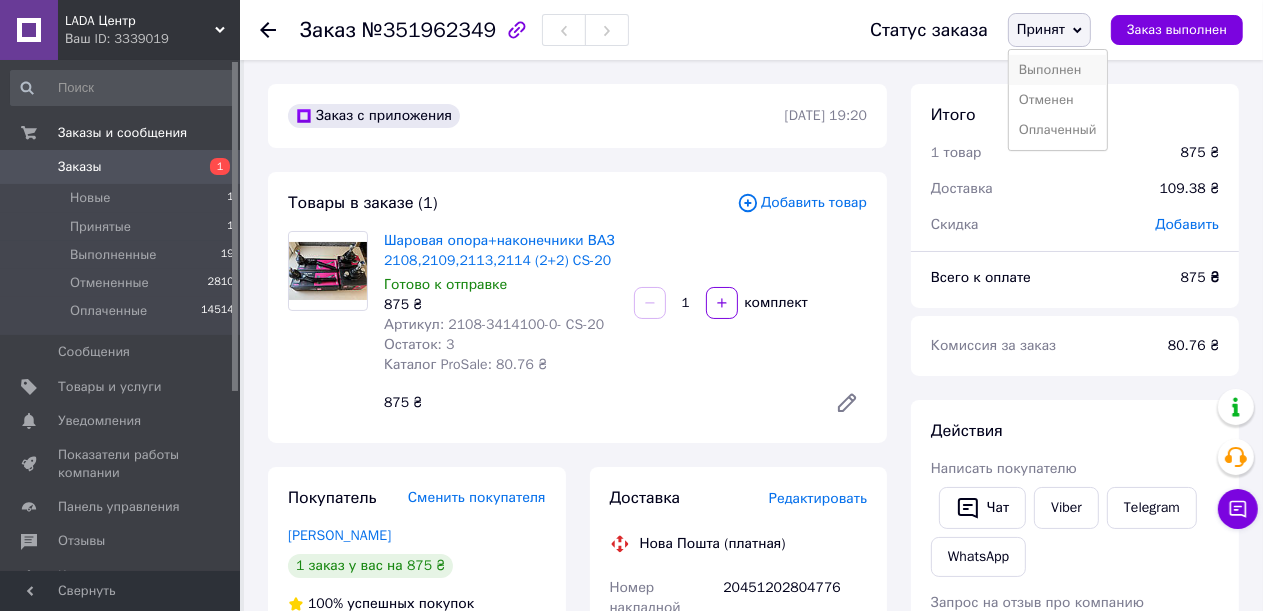 click on "Выполнен" at bounding box center [1058, 70] 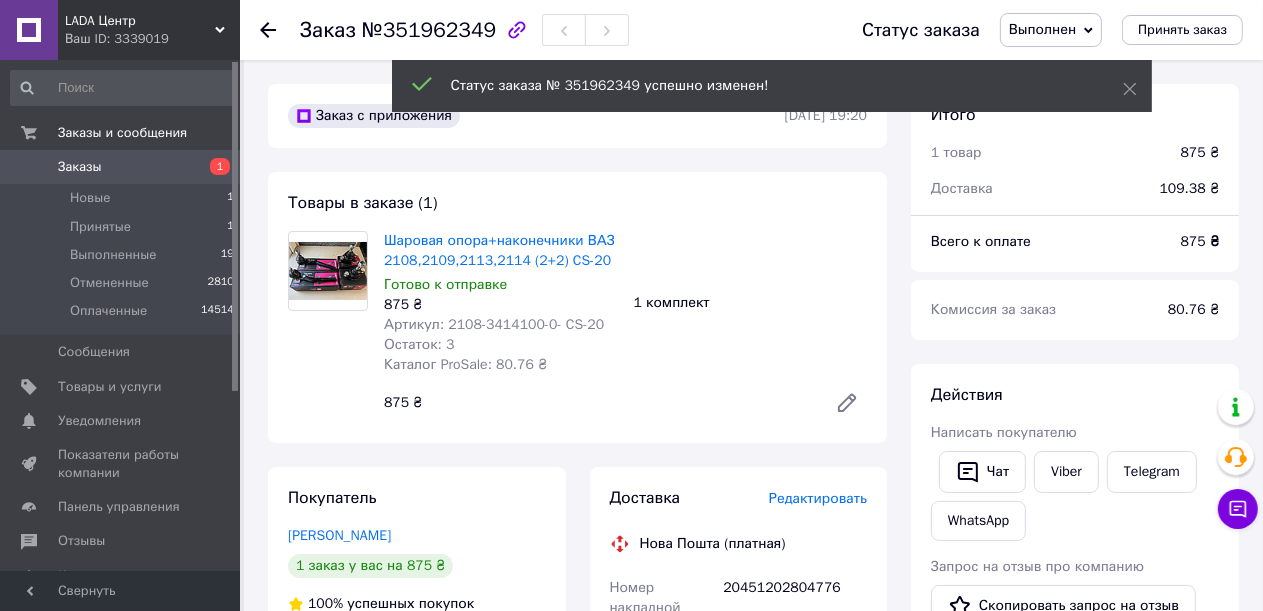 click 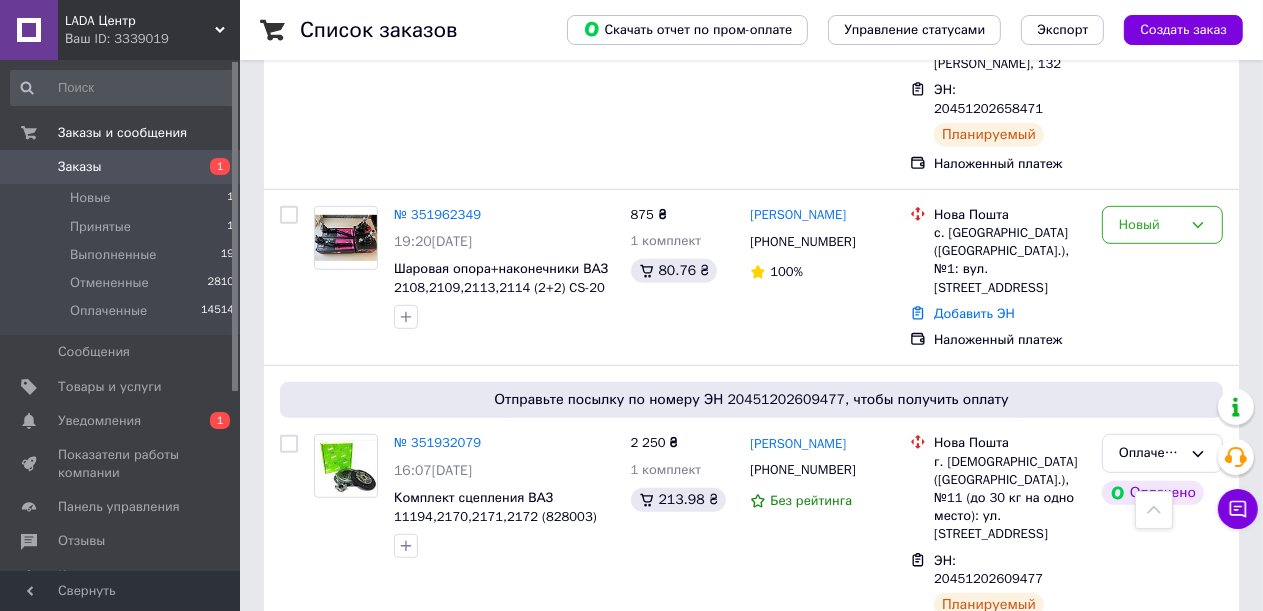 scroll, scrollTop: 400, scrollLeft: 0, axis: vertical 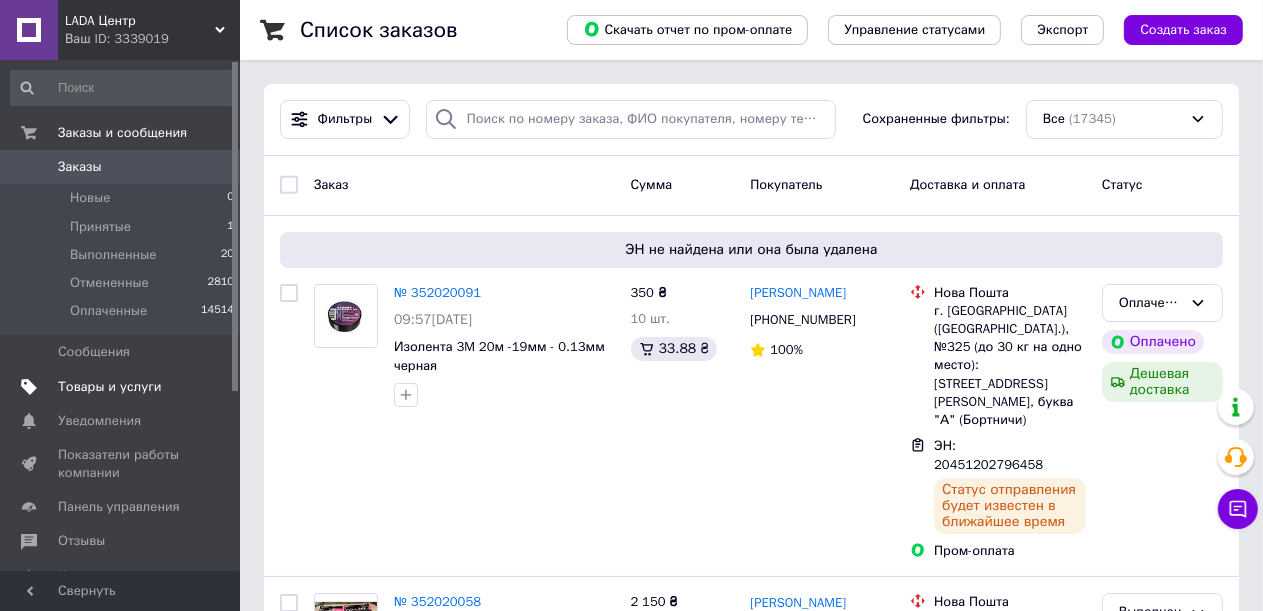 click on "Товары и услуги" at bounding box center [110, 387] 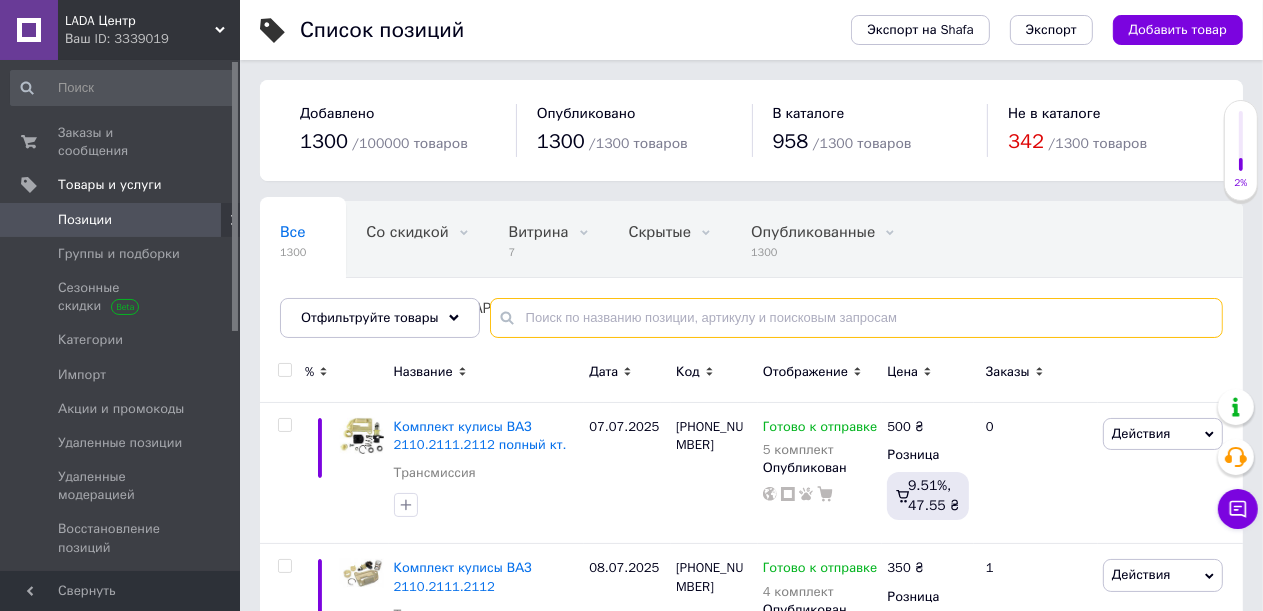 paste on "2105-3502040 Metelli" 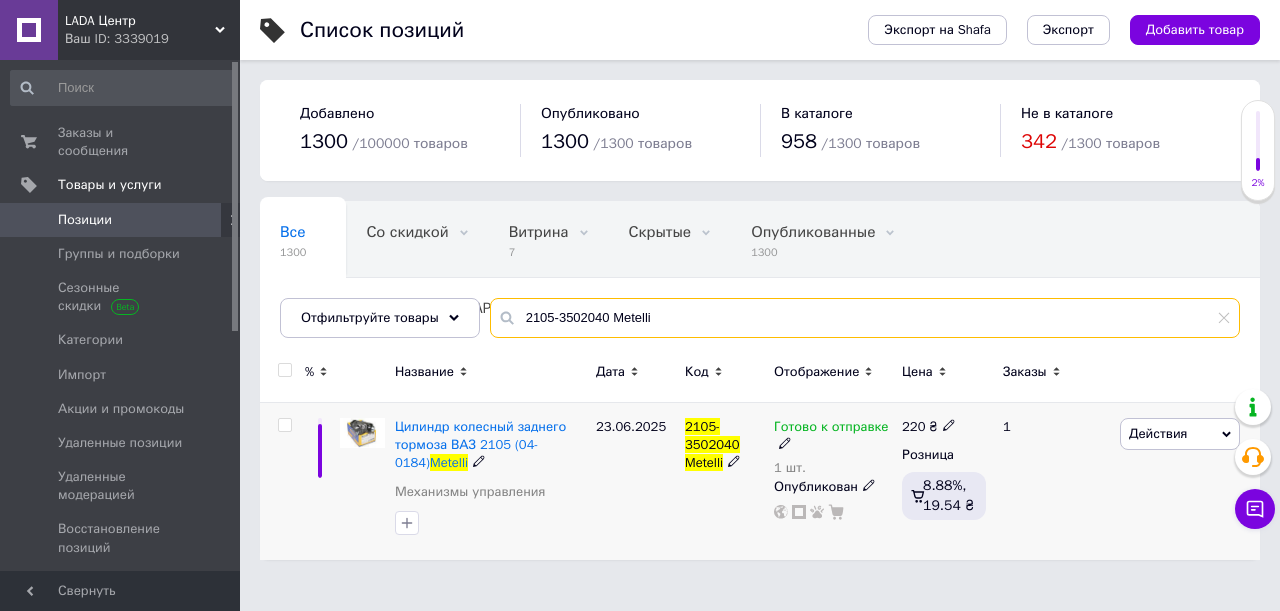 type on "2105-3502040 Metelli" 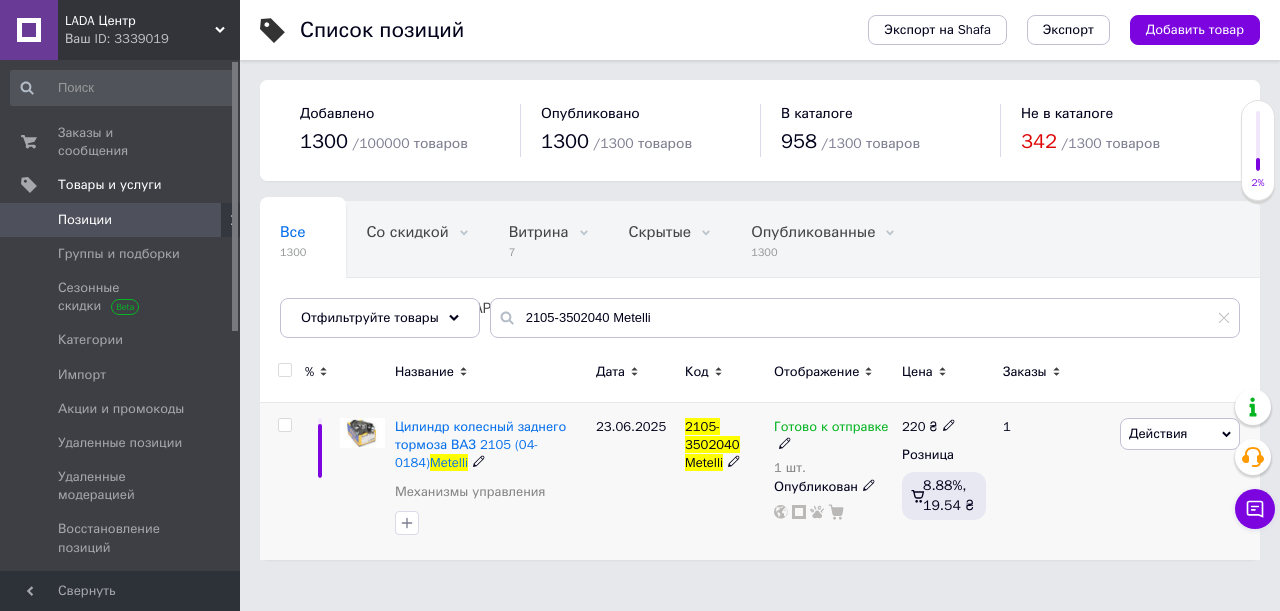 drag, startPoint x: 785, startPoint y: 441, endPoint x: 824, endPoint y: 474, distance: 51.088158 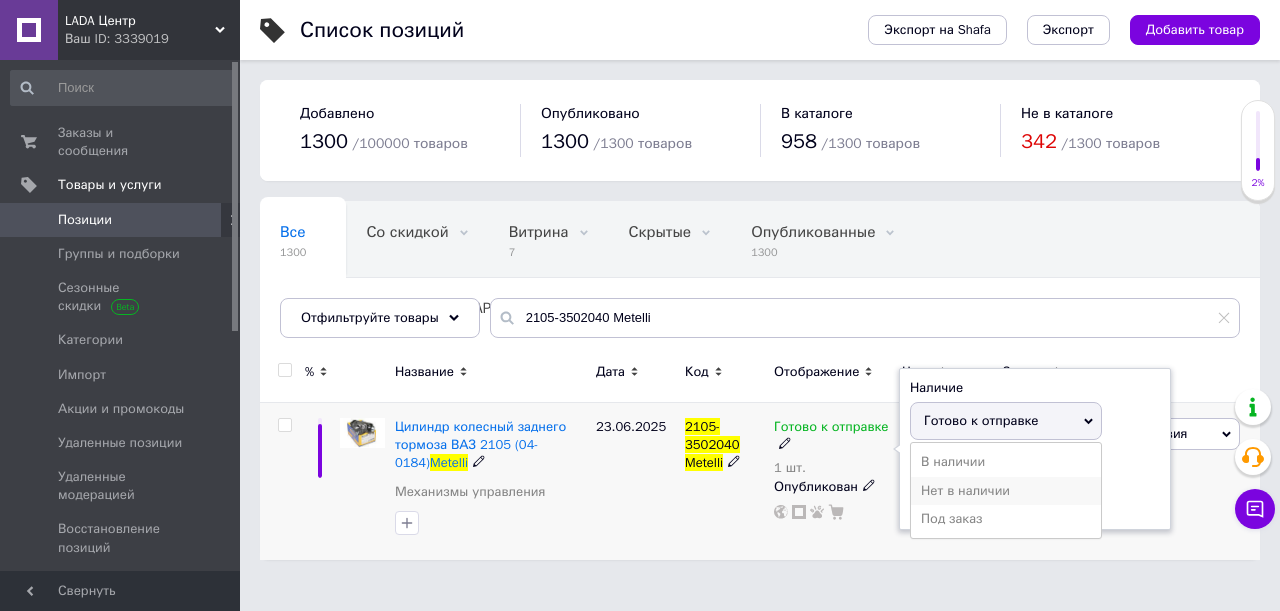 click on "Нет в наличии" at bounding box center (1006, 491) 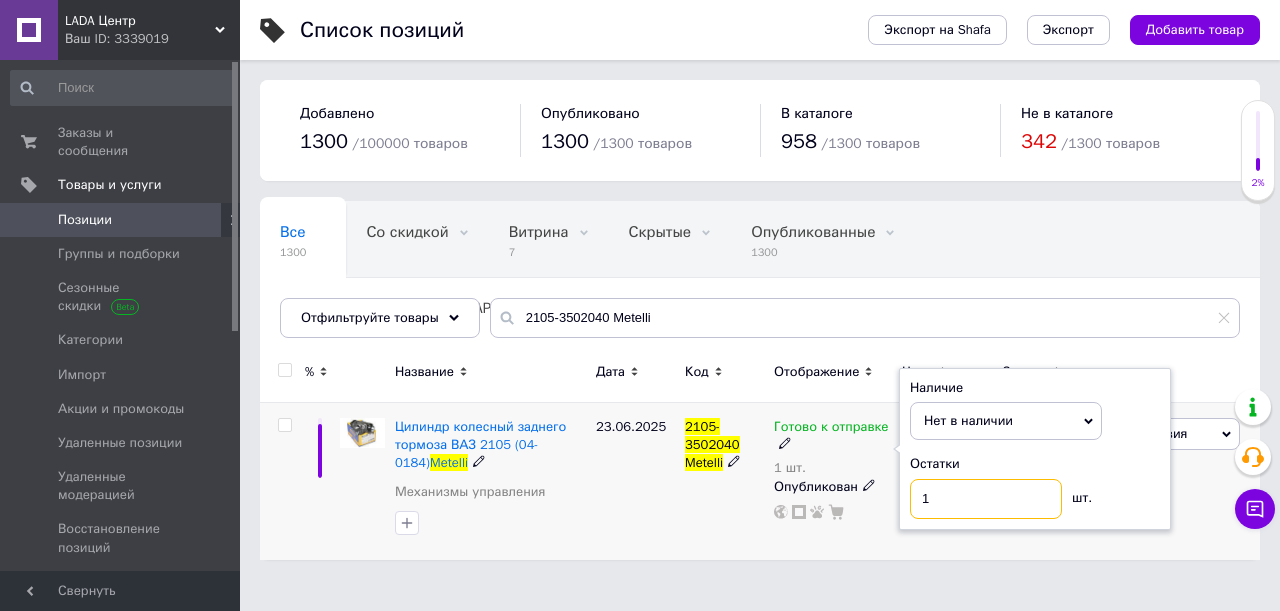 drag, startPoint x: 936, startPoint y: 499, endPoint x: 901, endPoint y: 498, distance: 35.014282 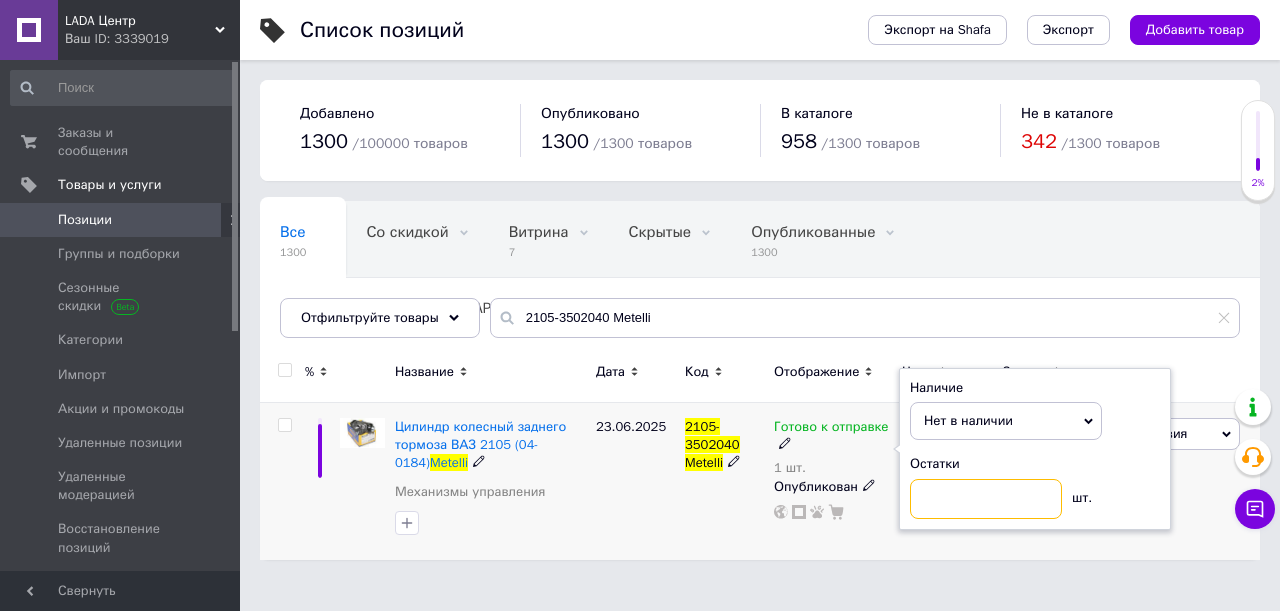 type 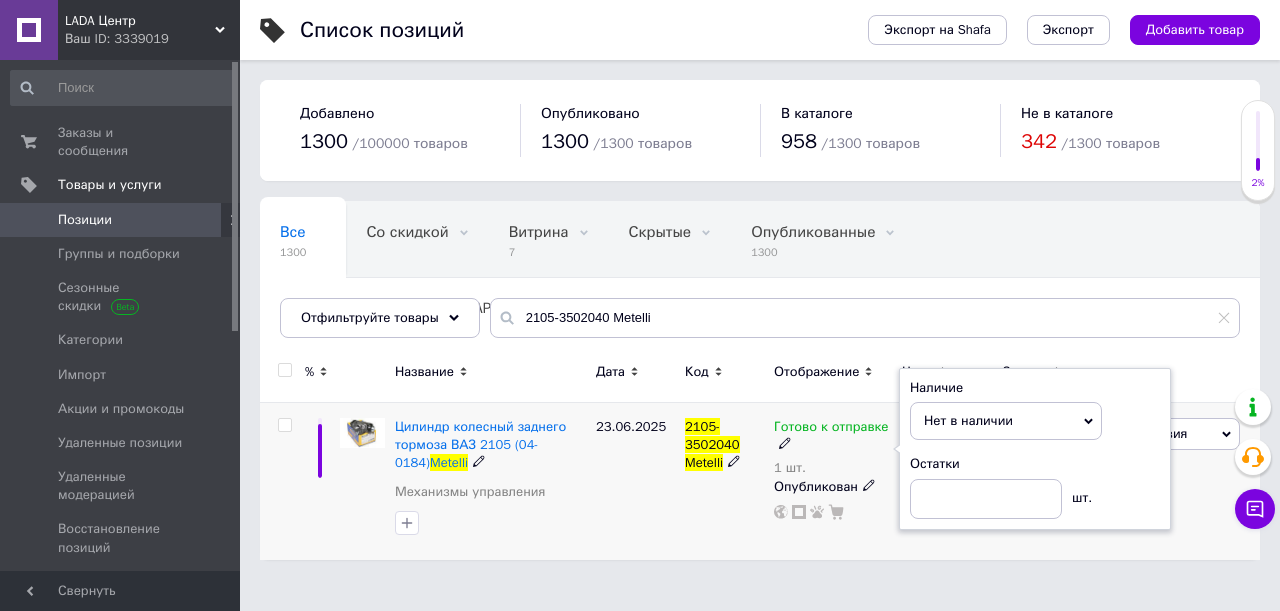 click on "2105-3502040   Metelli" at bounding box center (724, 481) 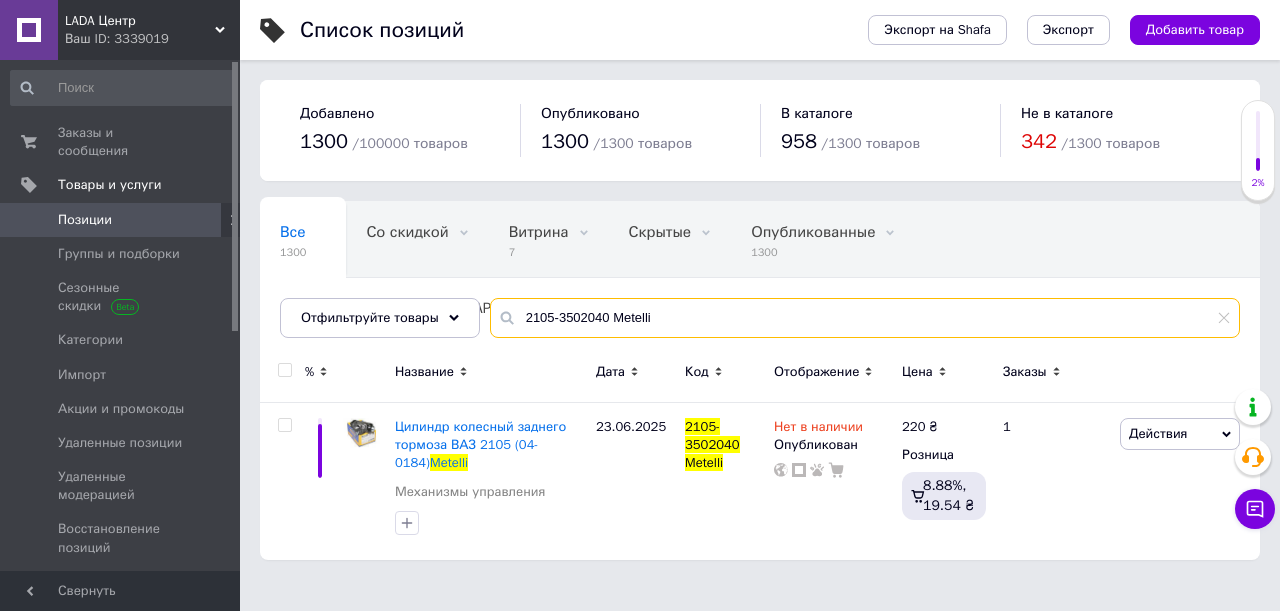 drag, startPoint x: 650, startPoint y: 317, endPoint x: 512, endPoint y: 302, distance: 138.81282 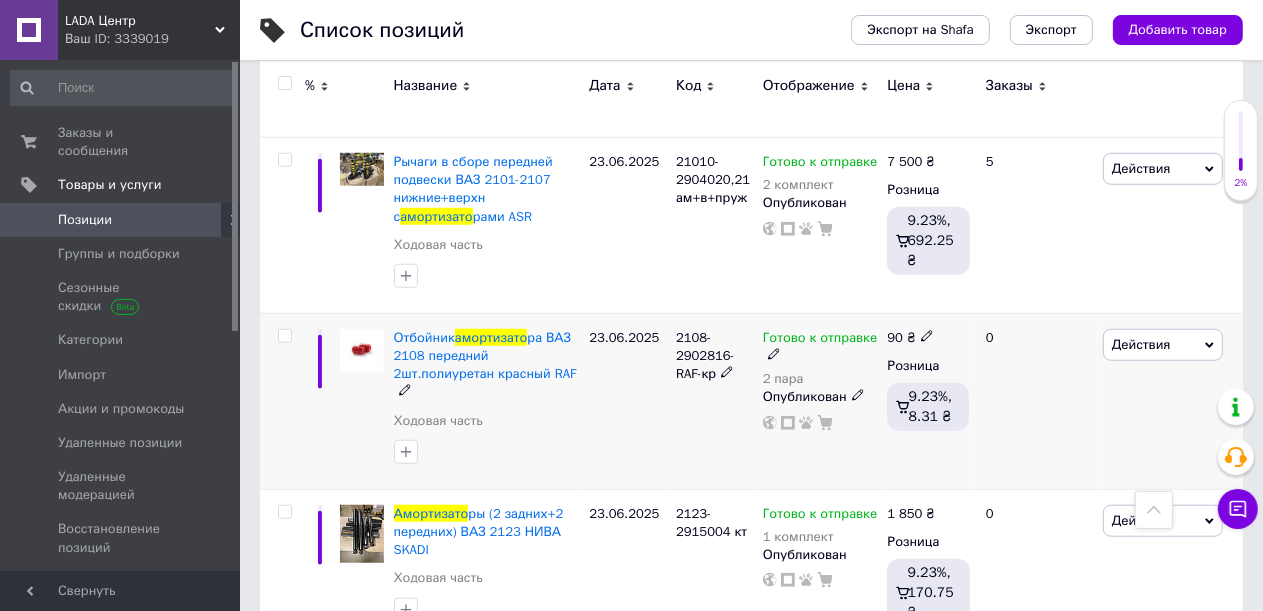 scroll, scrollTop: 1400, scrollLeft: 0, axis: vertical 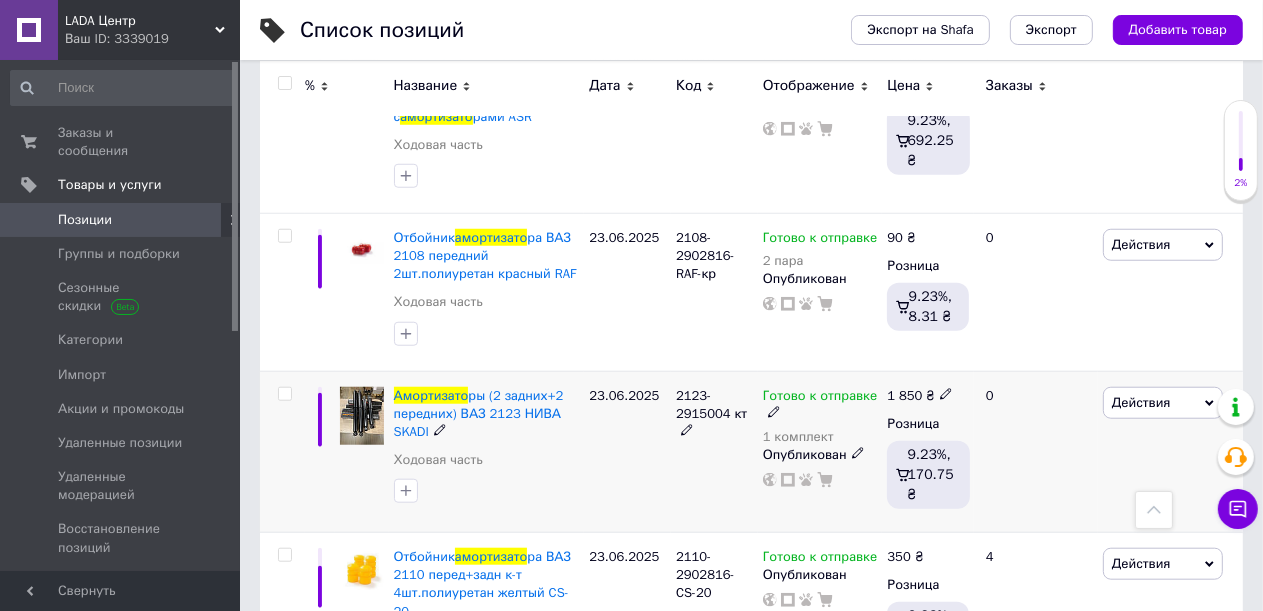 type on "амортизато" 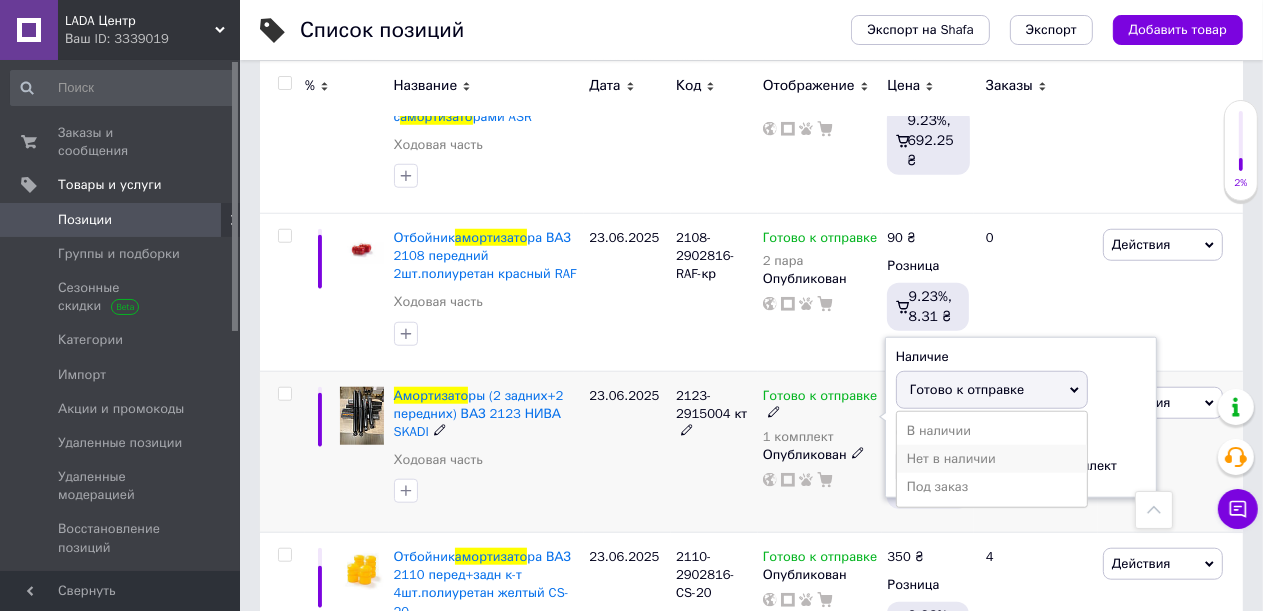 click on "Нет в наличии" at bounding box center (992, 459) 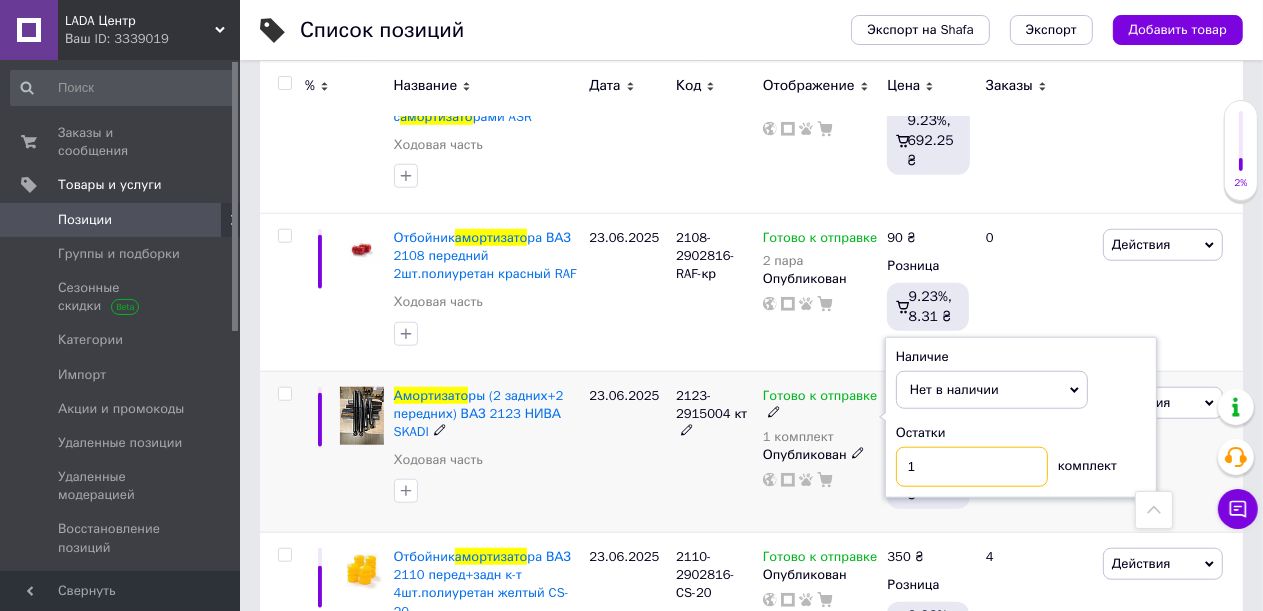 click on "1" at bounding box center [972, 467] 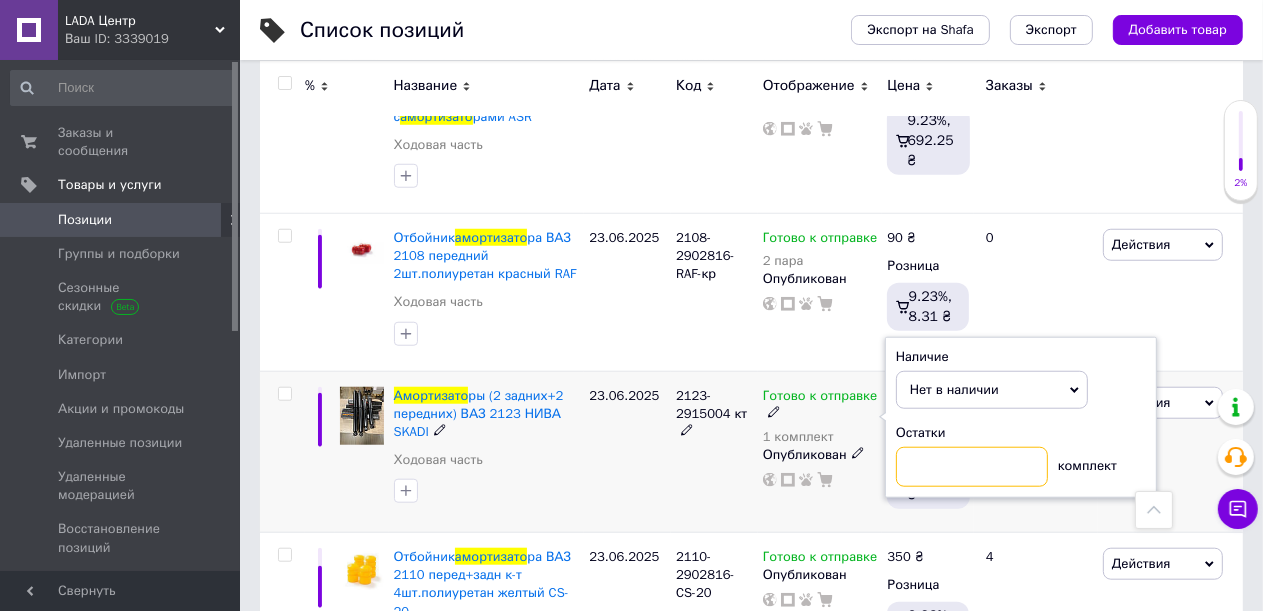 type 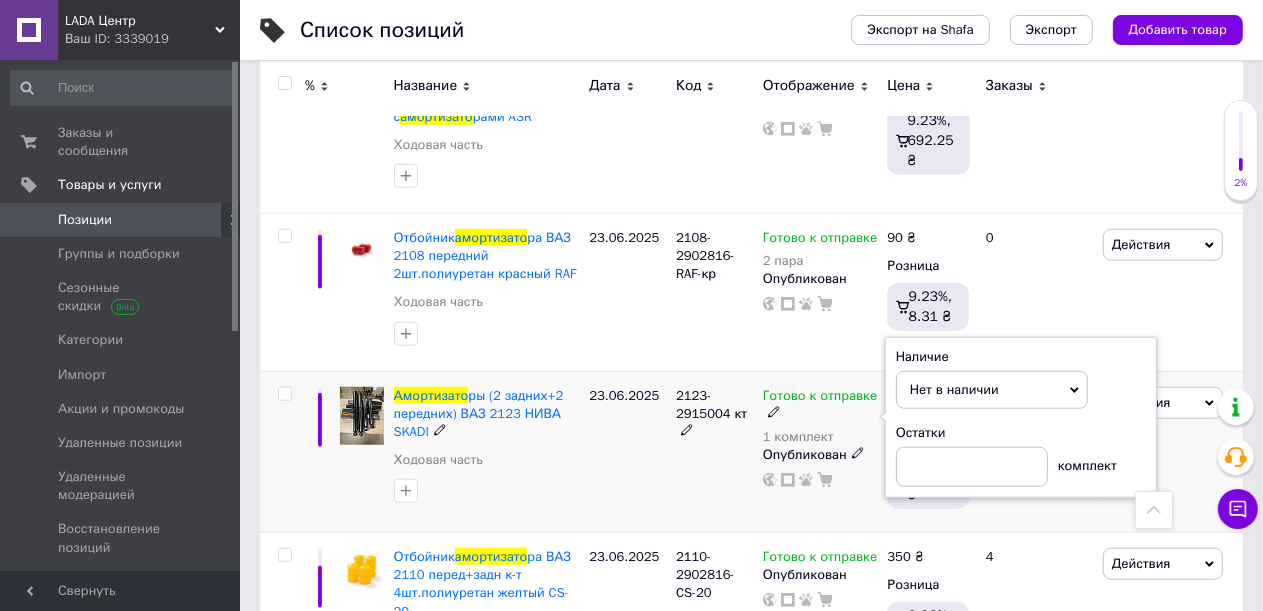 click on "2123-2915004 кт" at bounding box center [714, 451] 